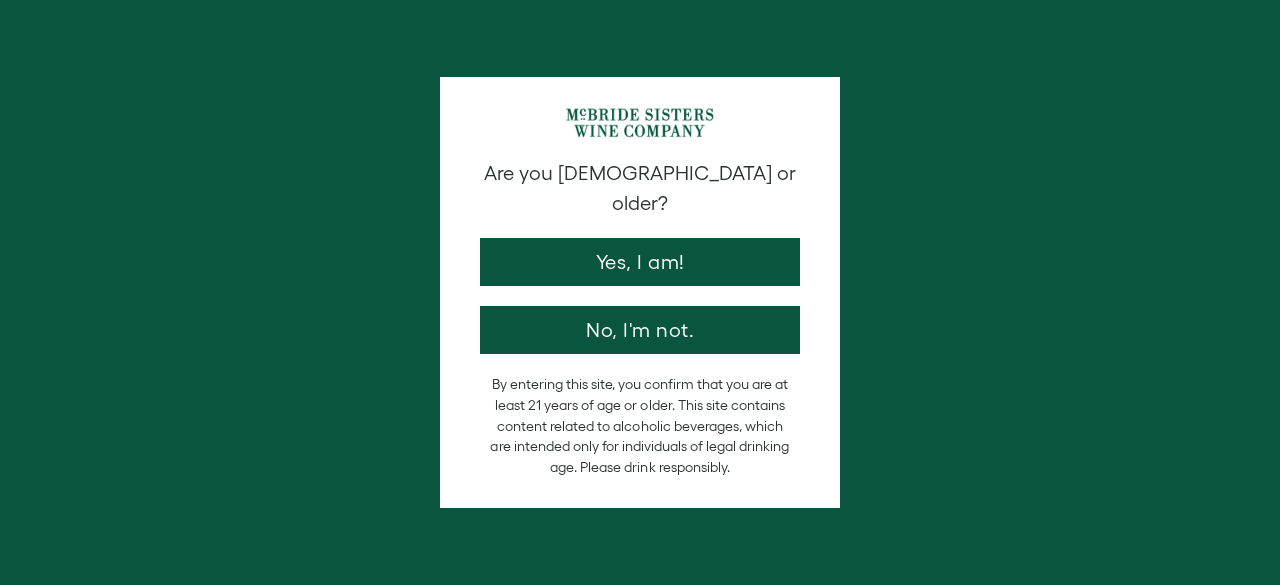 scroll, scrollTop: 0, scrollLeft: 0, axis: both 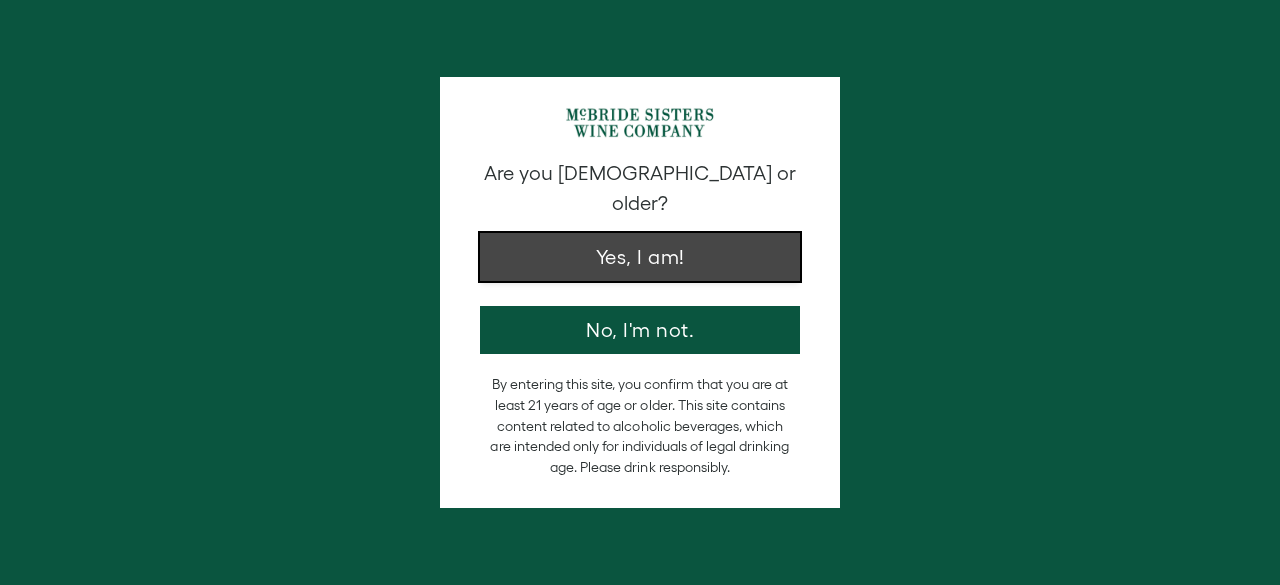 click on "Yes, I am!" at bounding box center [640, 257] 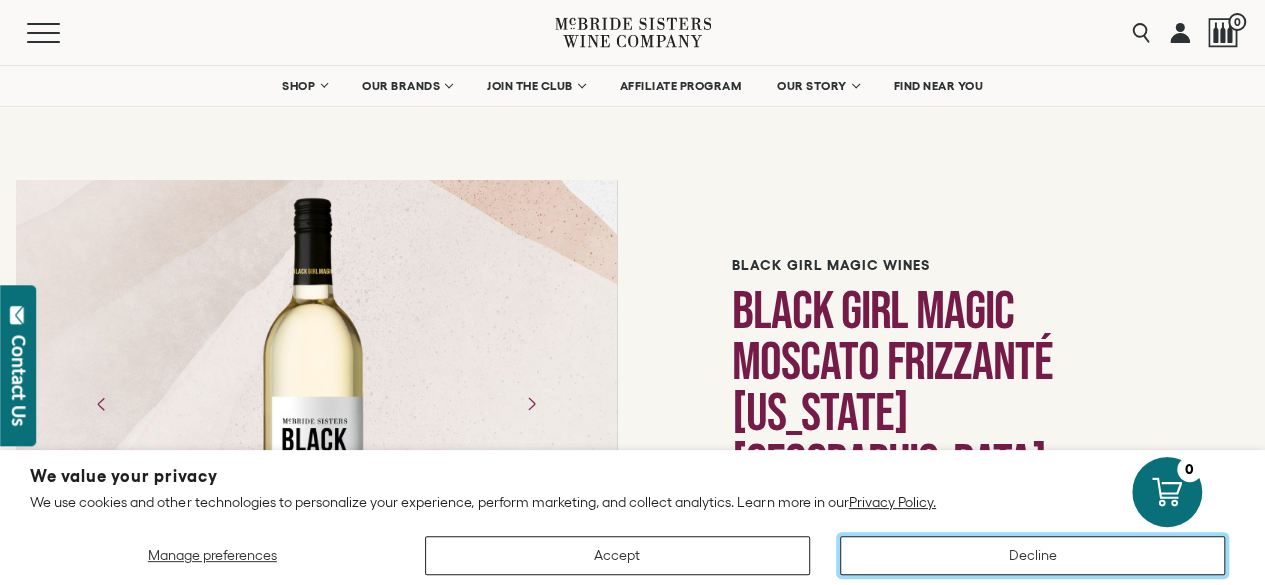 click on "Decline" at bounding box center (1032, 555) 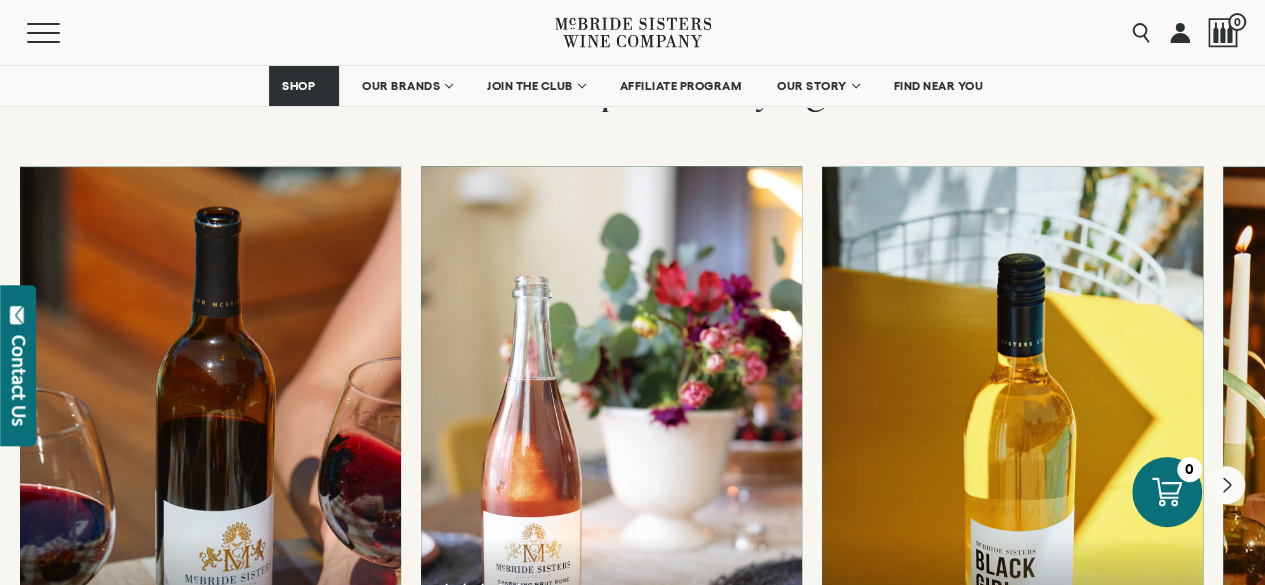 scroll, scrollTop: 4640, scrollLeft: 0, axis: vertical 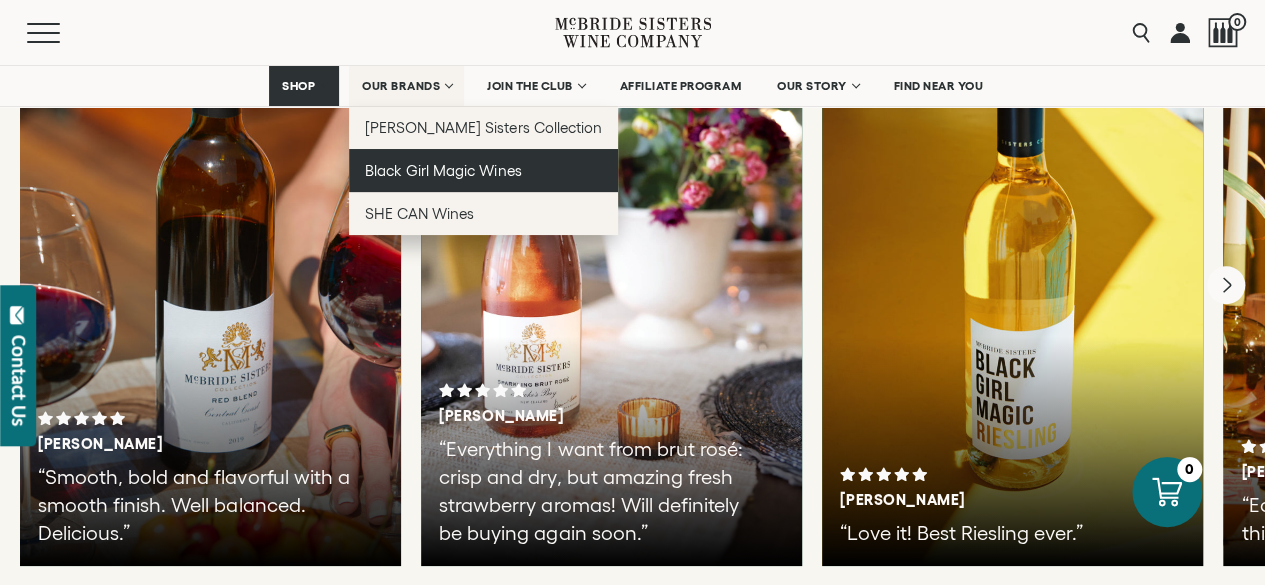 click on "Black Girl Magic Wines" at bounding box center (443, 170) 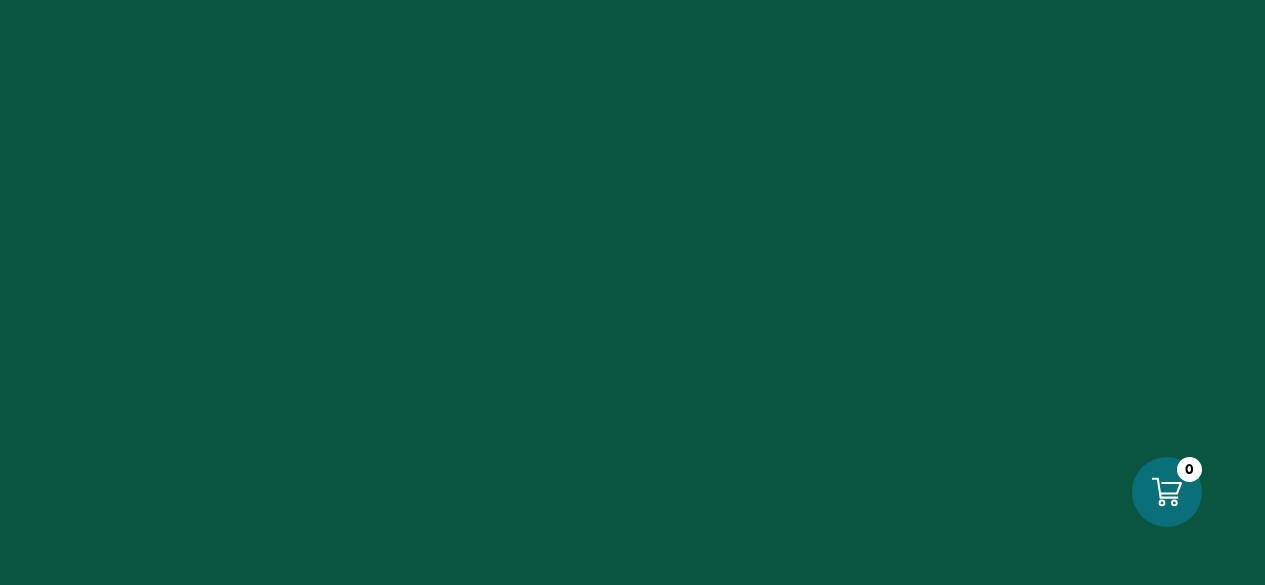 scroll, scrollTop: 0, scrollLeft: 0, axis: both 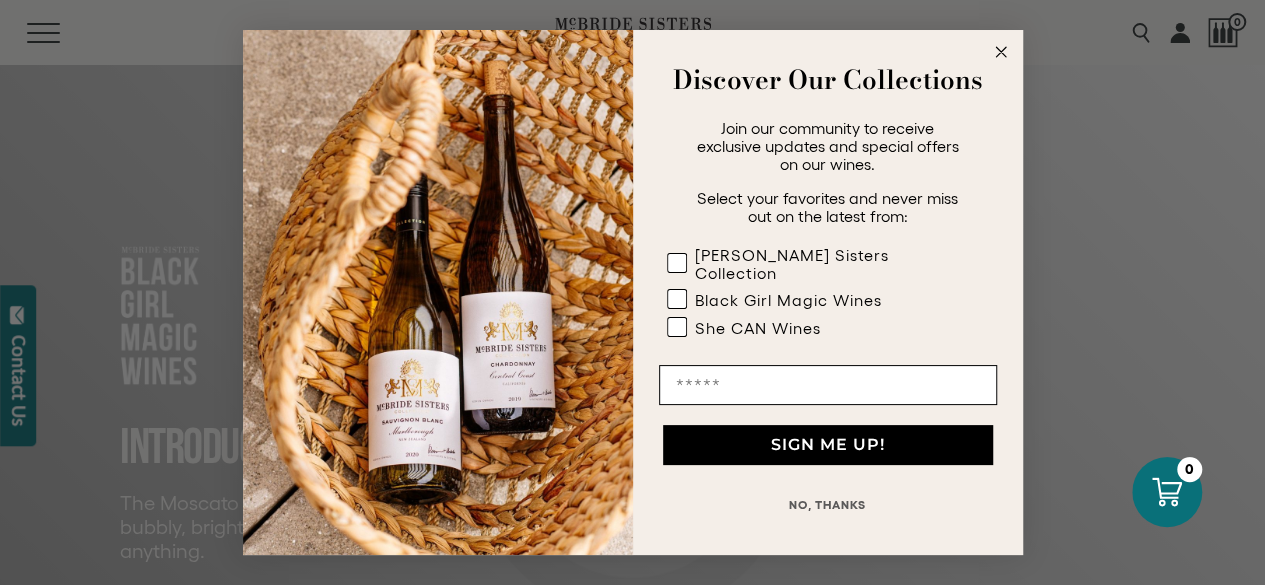 click 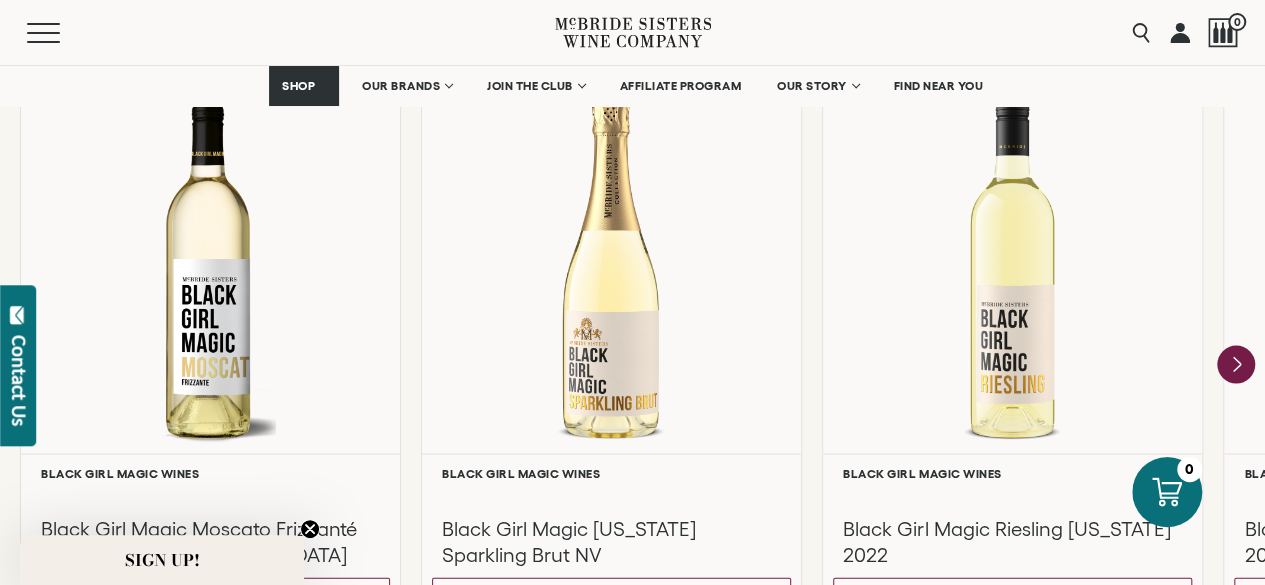scroll, scrollTop: 1840, scrollLeft: 0, axis: vertical 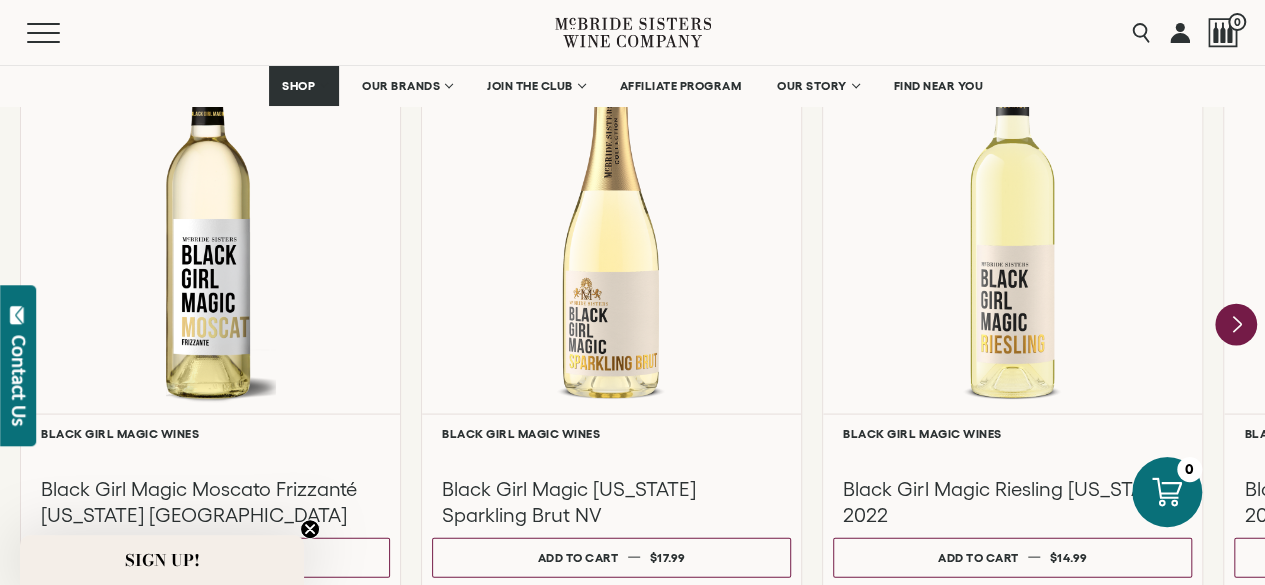 click 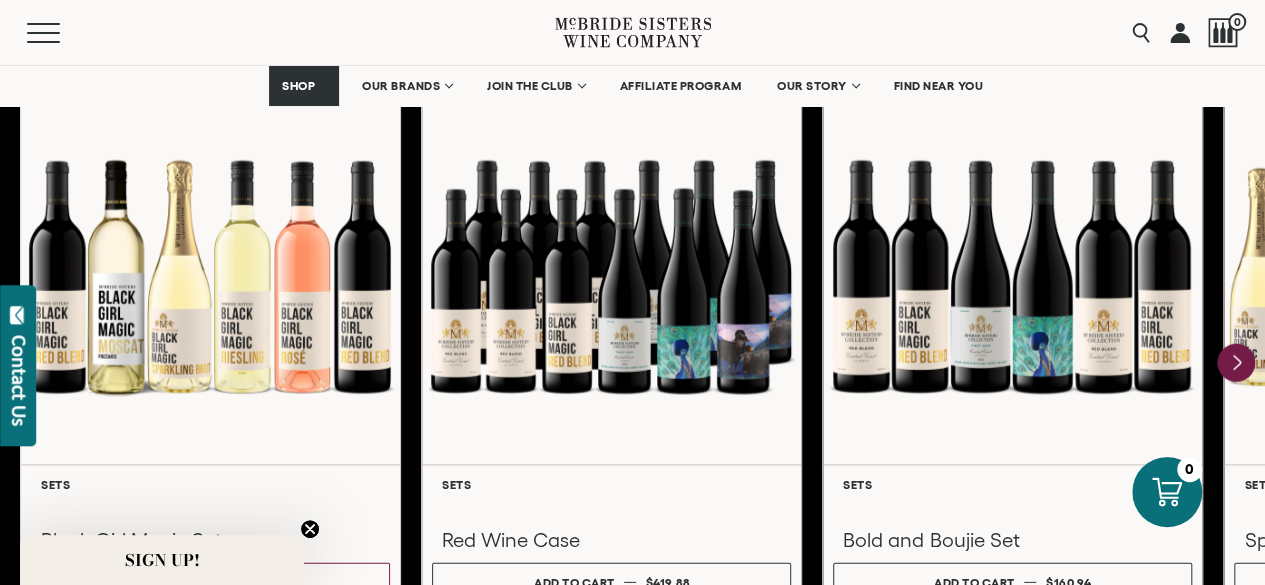 scroll, scrollTop: 2760, scrollLeft: 0, axis: vertical 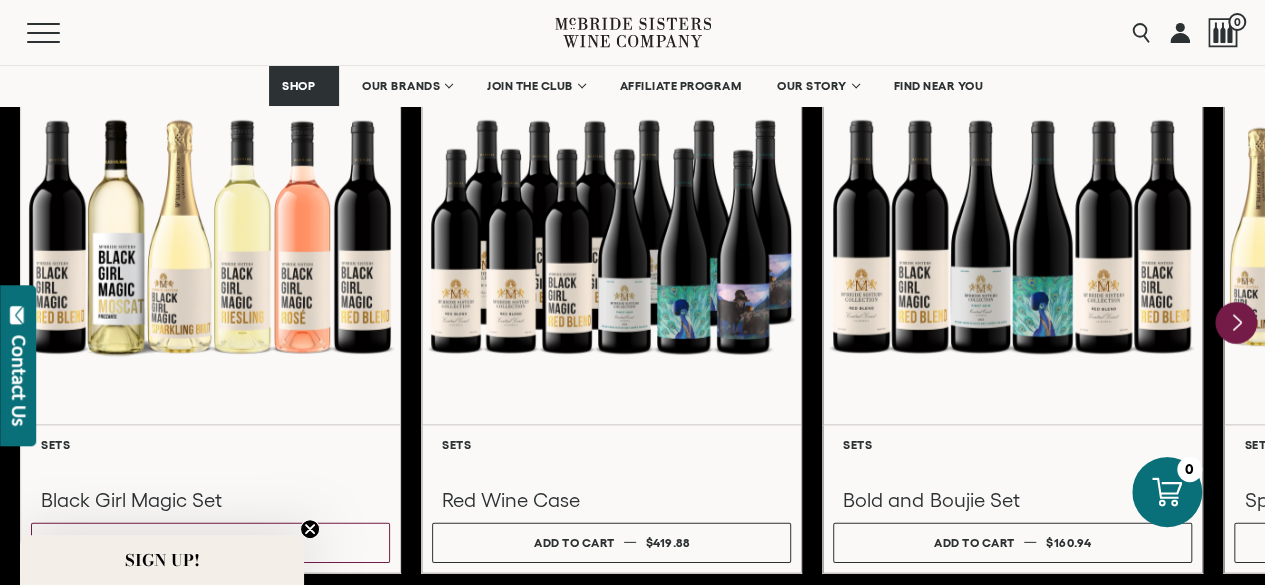 click 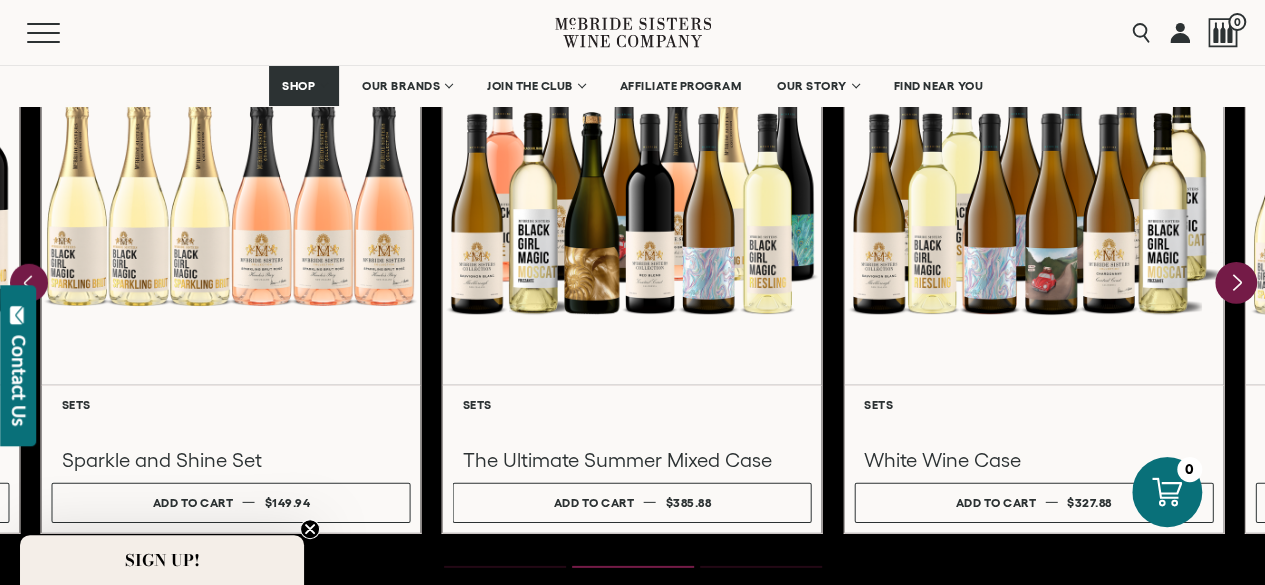 scroll, scrollTop: 2760, scrollLeft: 0, axis: vertical 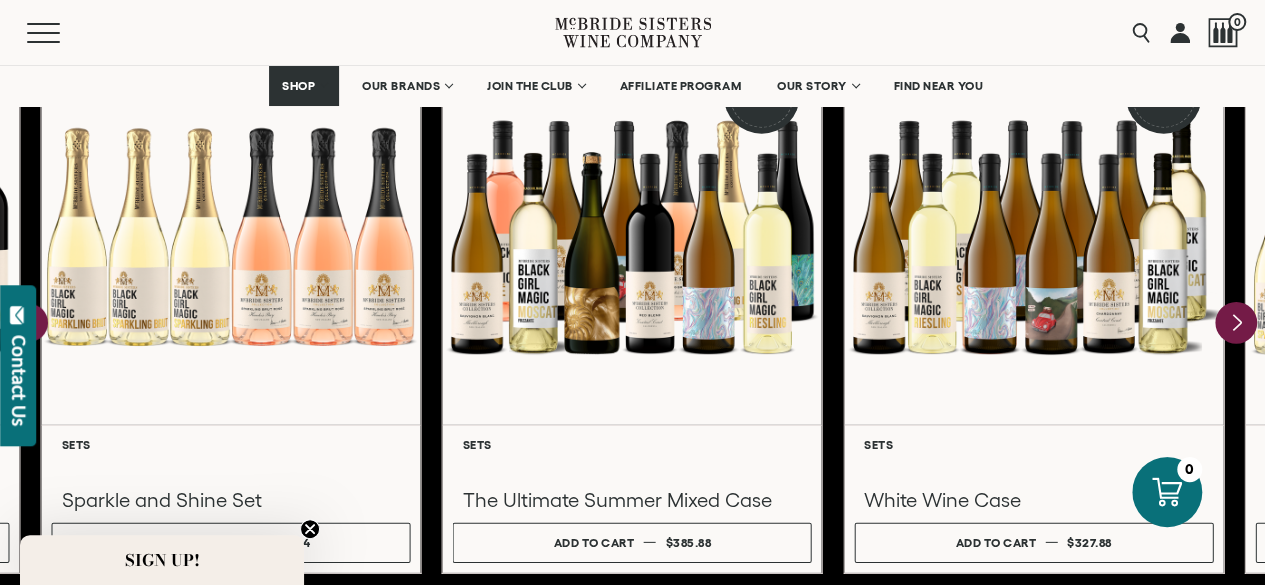 click 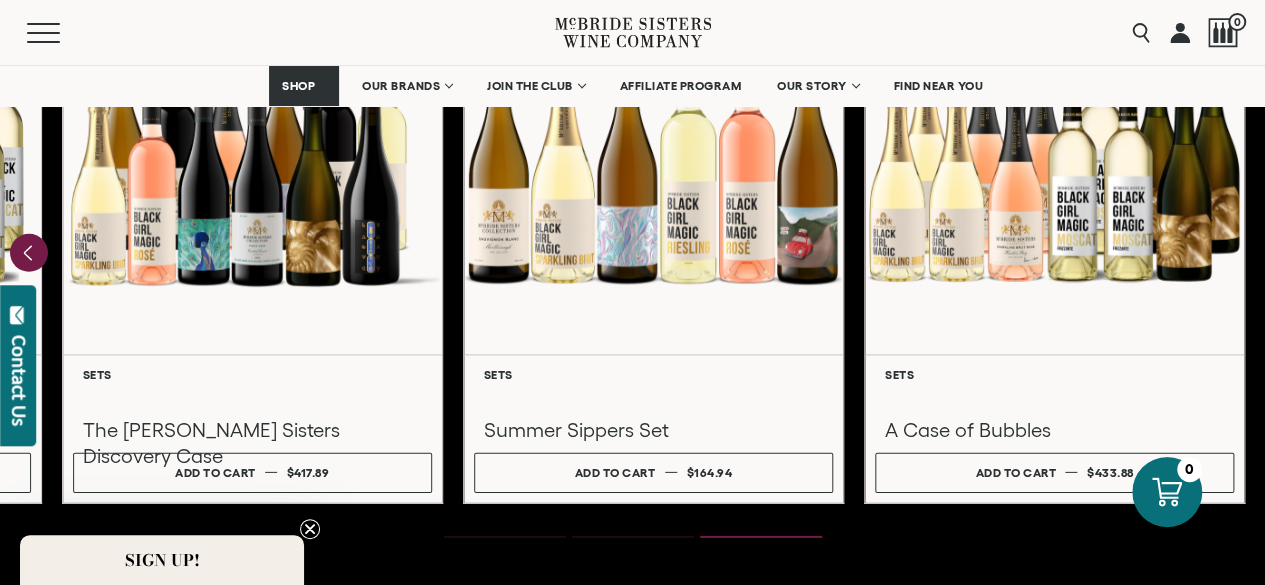 scroll, scrollTop: 2840, scrollLeft: 0, axis: vertical 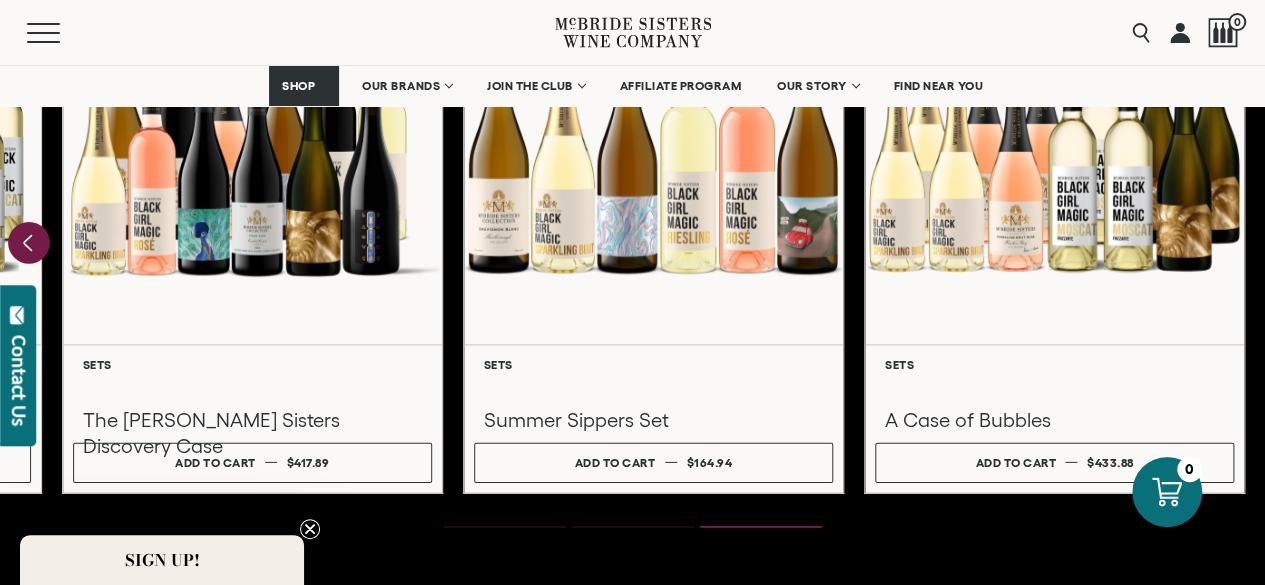 click 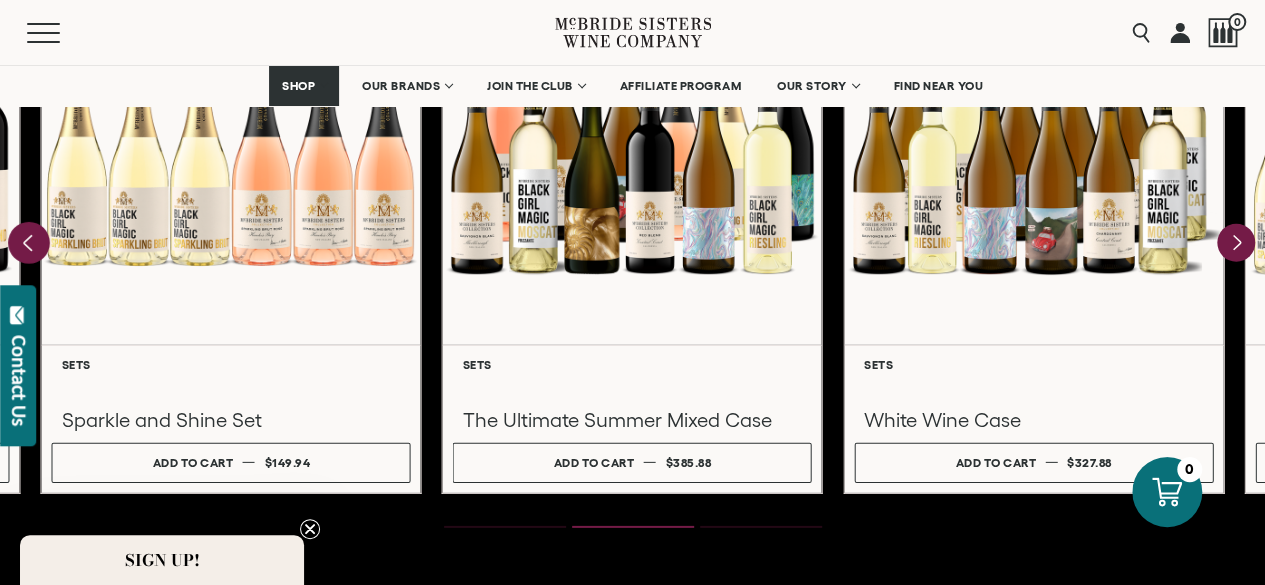click 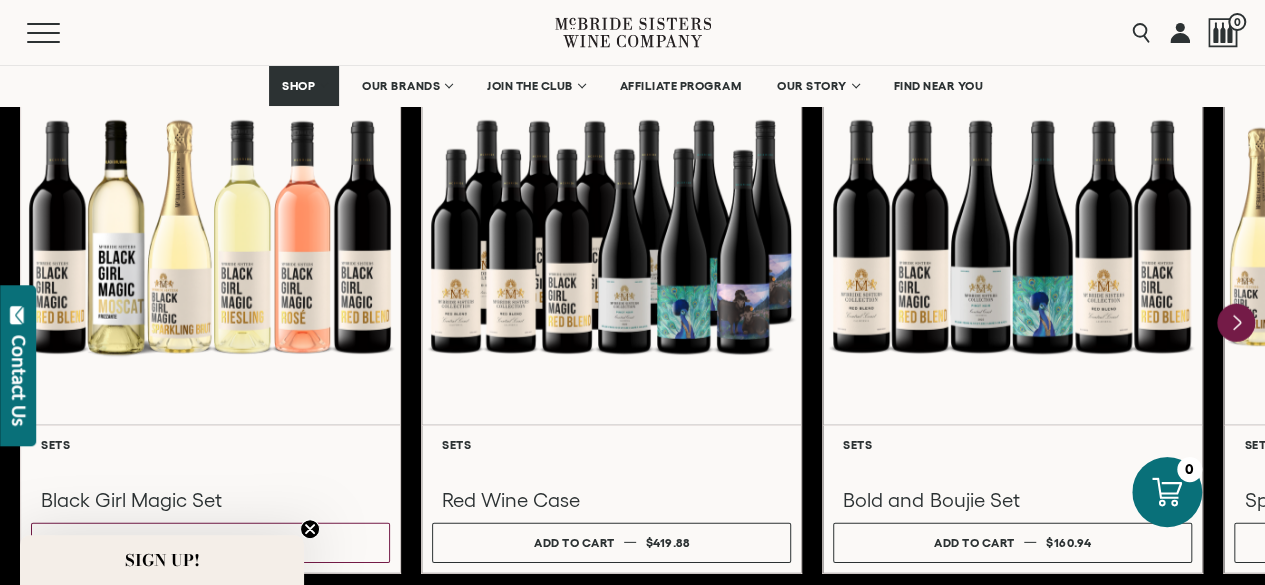 scroll, scrollTop: 2760, scrollLeft: 0, axis: vertical 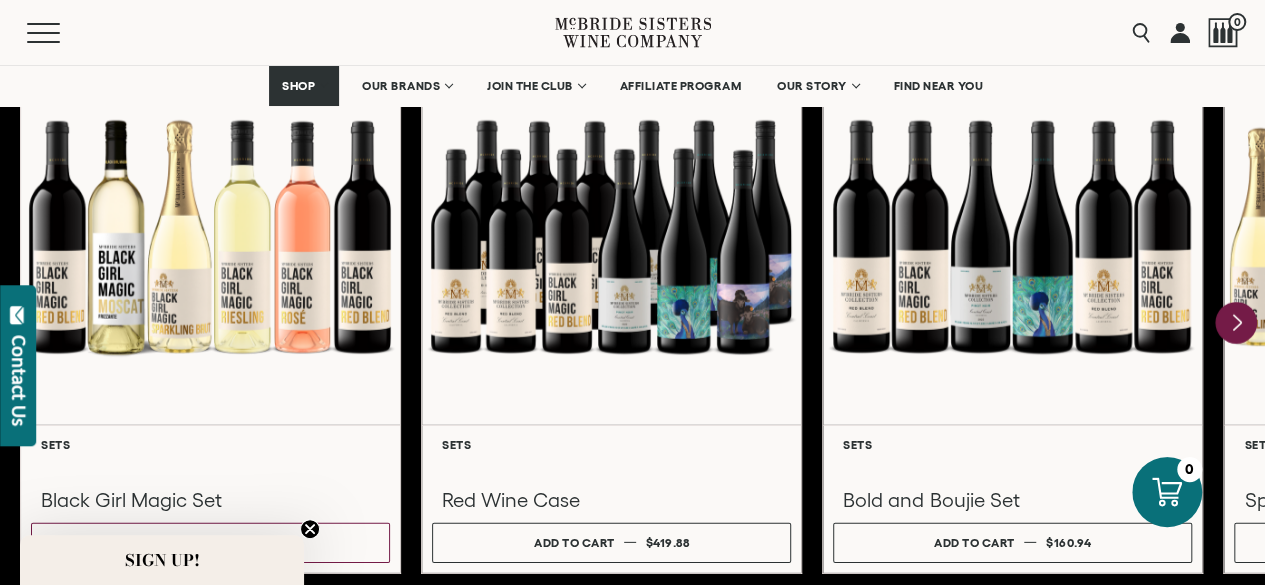 click 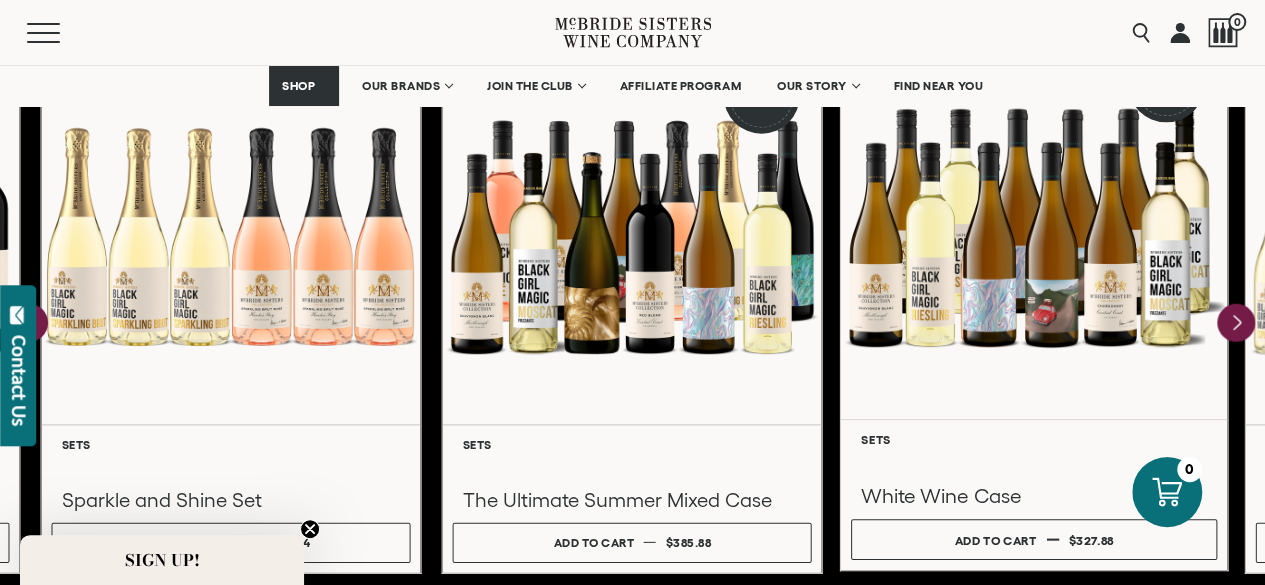 click at bounding box center [1033, 226] 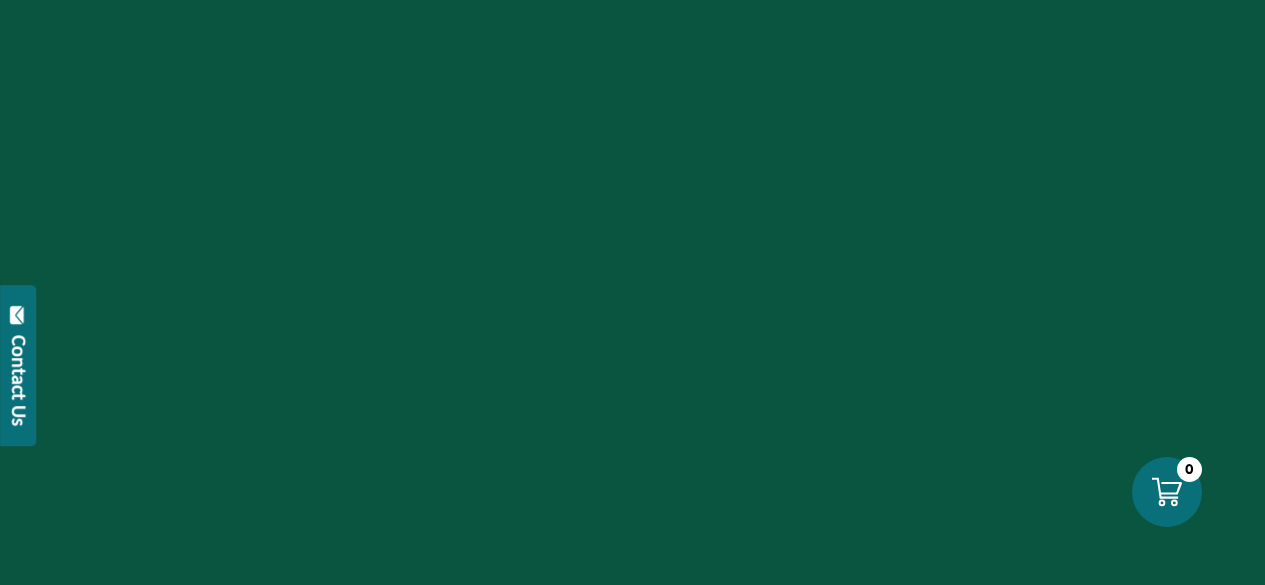 scroll, scrollTop: 0, scrollLeft: 0, axis: both 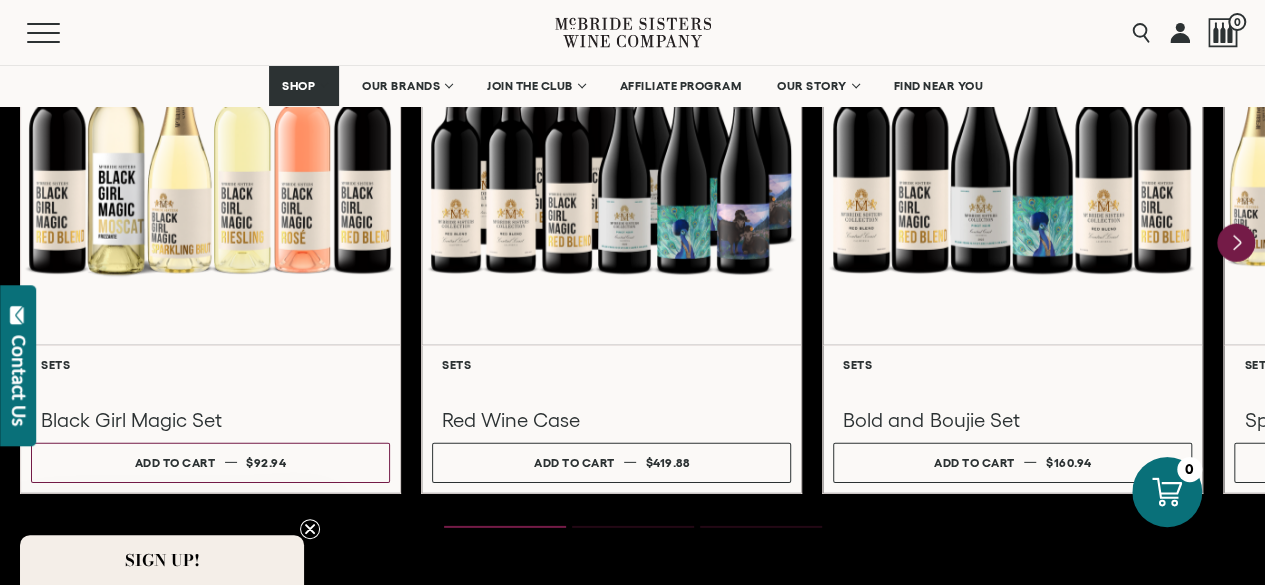 click 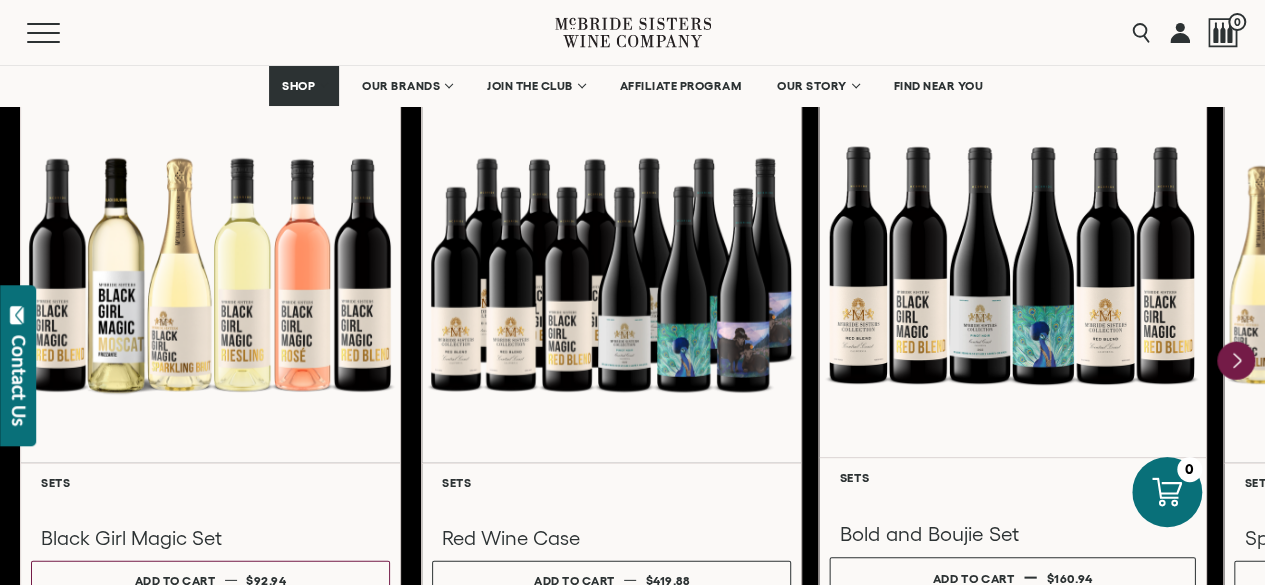 scroll, scrollTop: 2720, scrollLeft: 0, axis: vertical 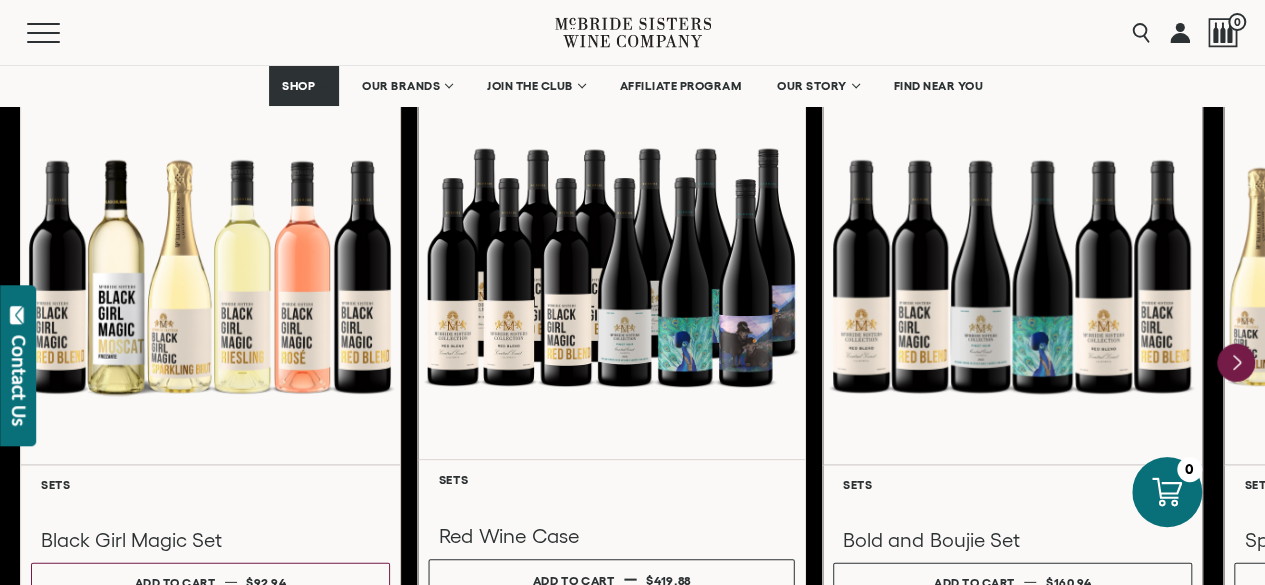 click at bounding box center (611, 266) 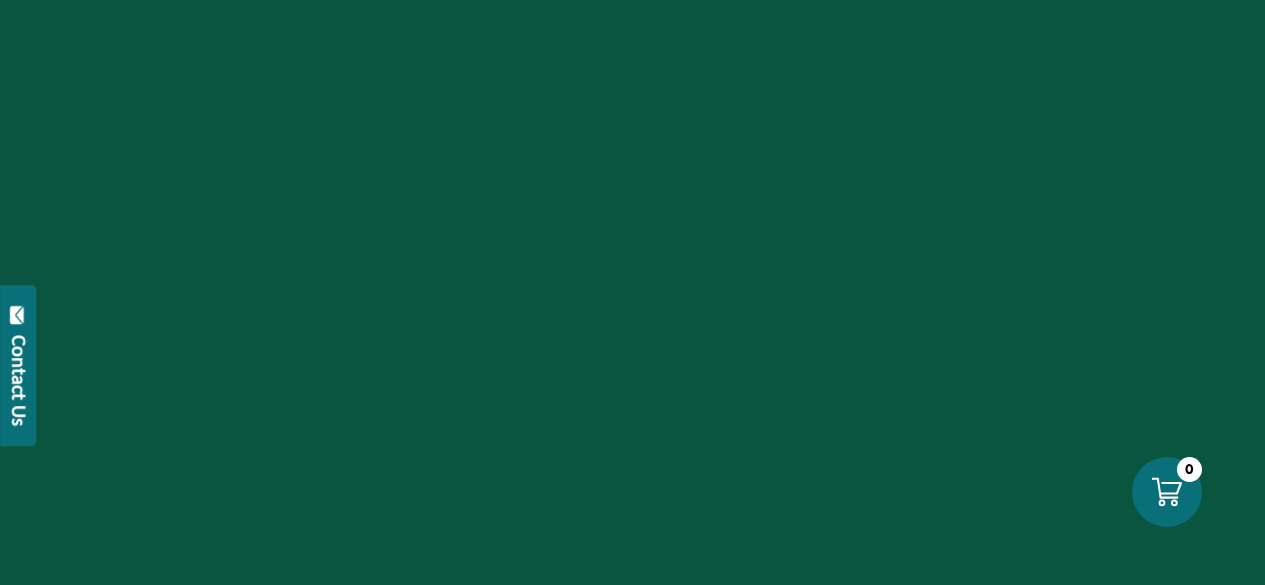 scroll, scrollTop: 0, scrollLeft: 0, axis: both 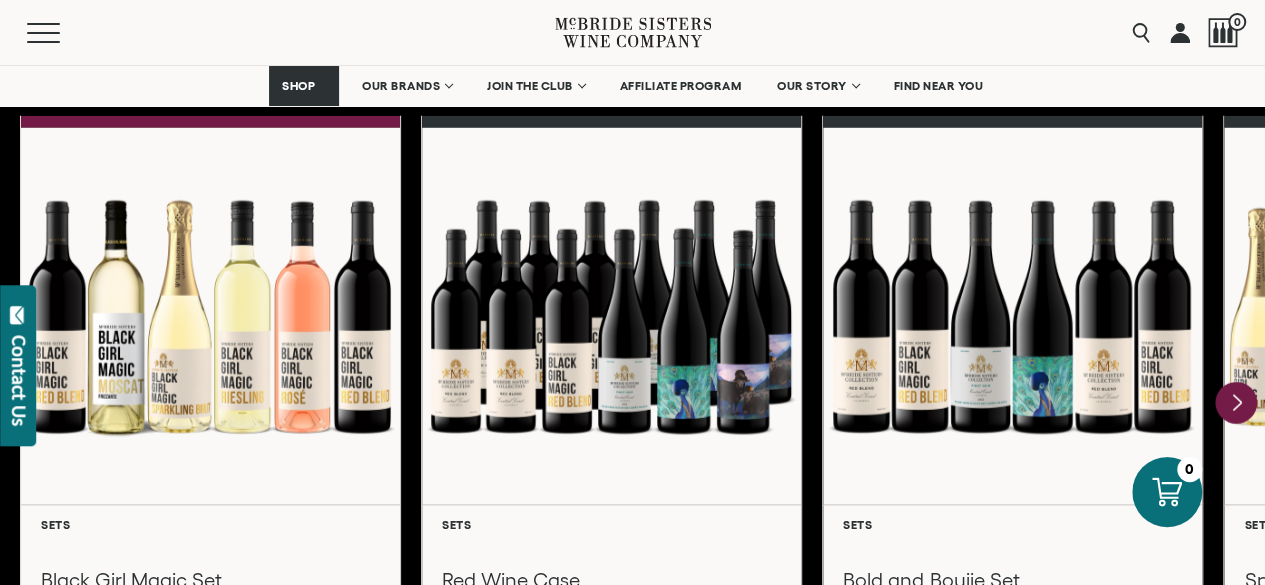click 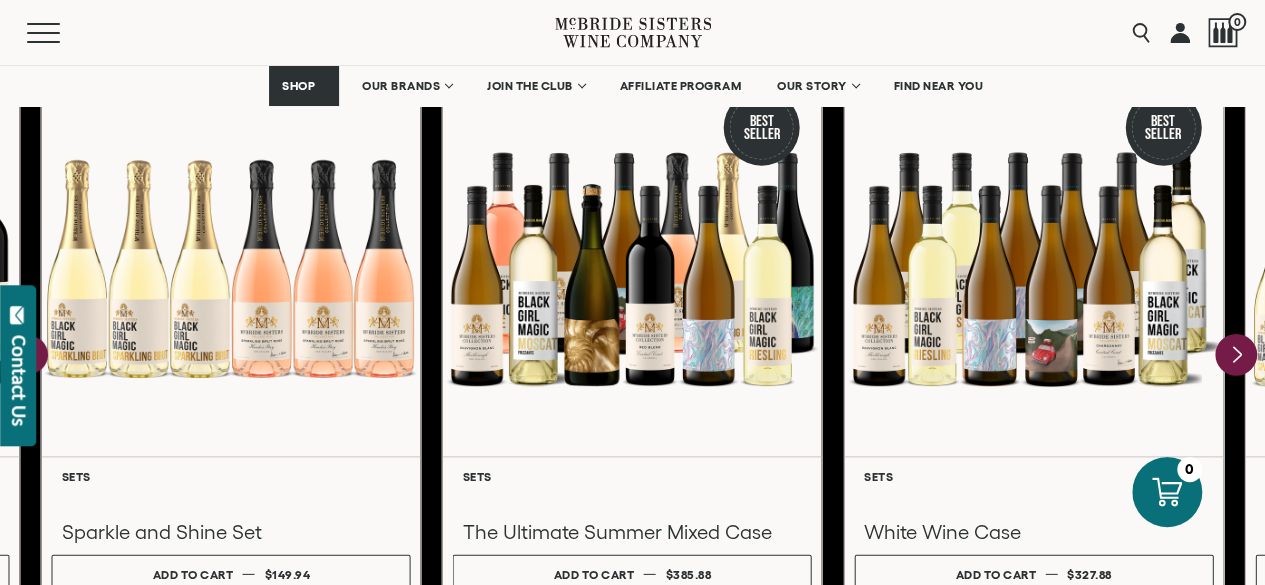 scroll, scrollTop: 2720, scrollLeft: 0, axis: vertical 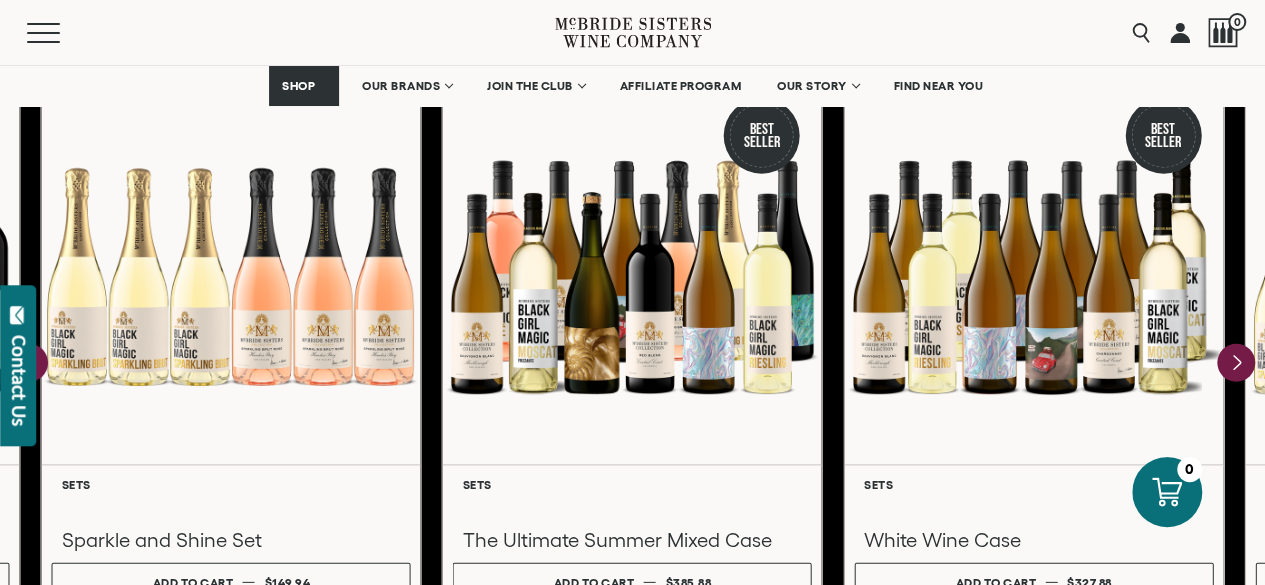 click on "**********" at bounding box center (632, 345) 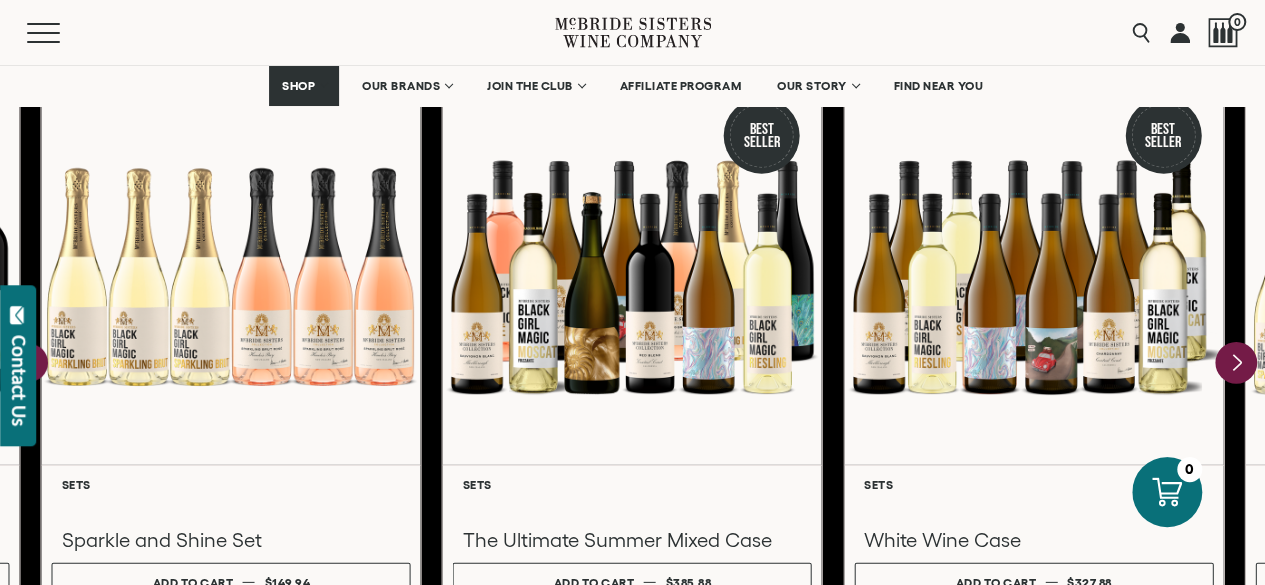 click 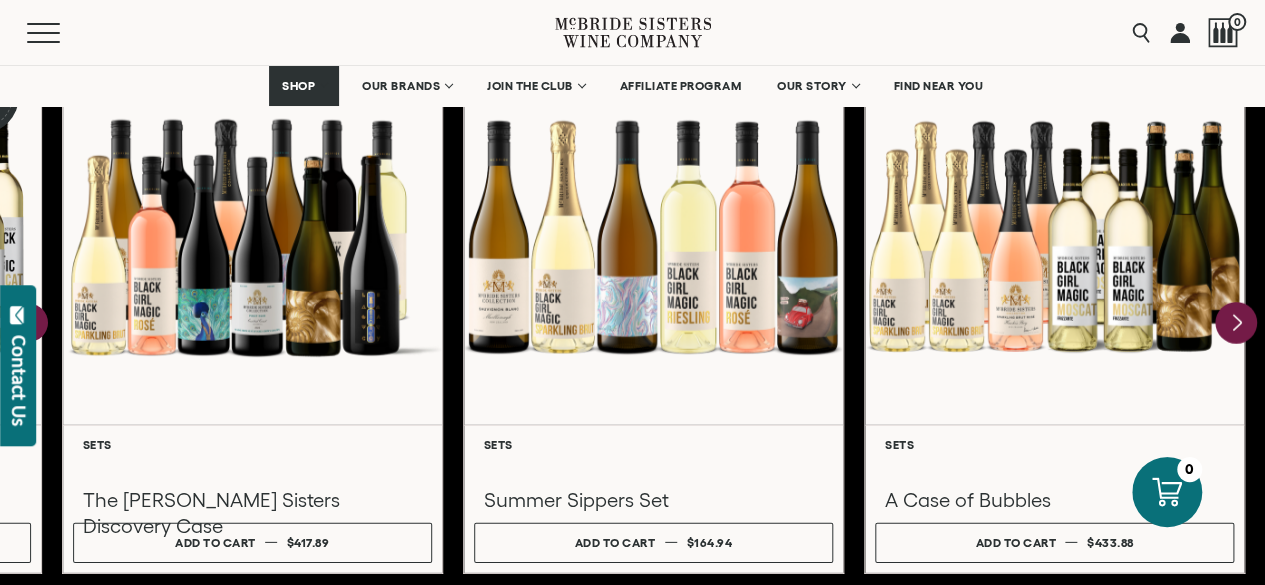 scroll, scrollTop: 2720, scrollLeft: 0, axis: vertical 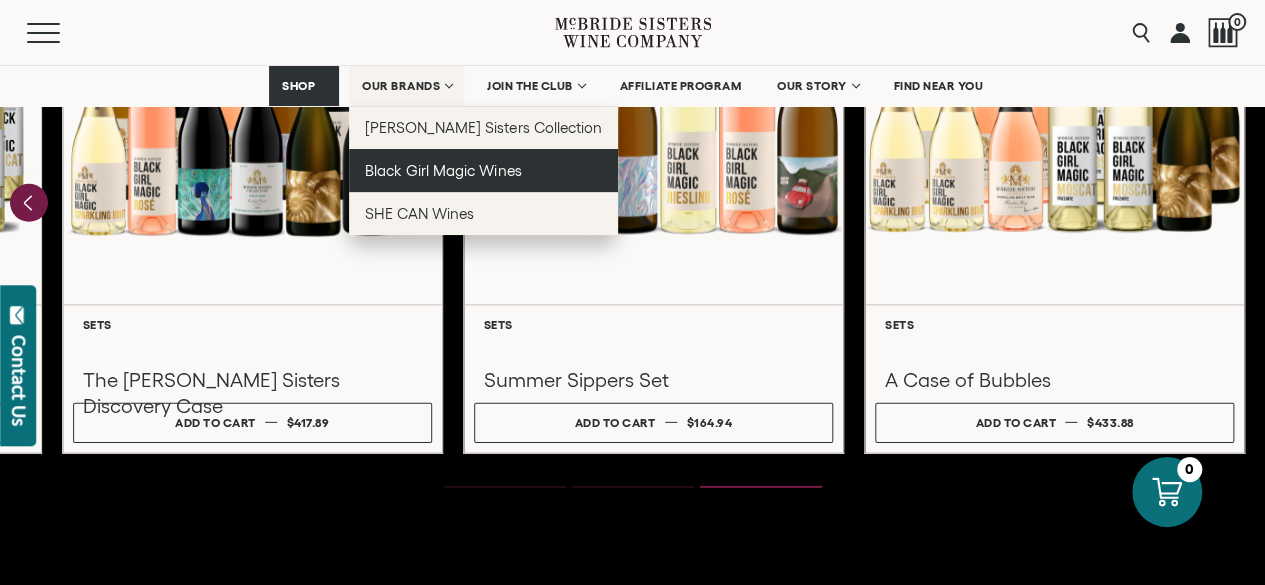 click on "Black Girl Magic Wines" at bounding box center [483, 170] 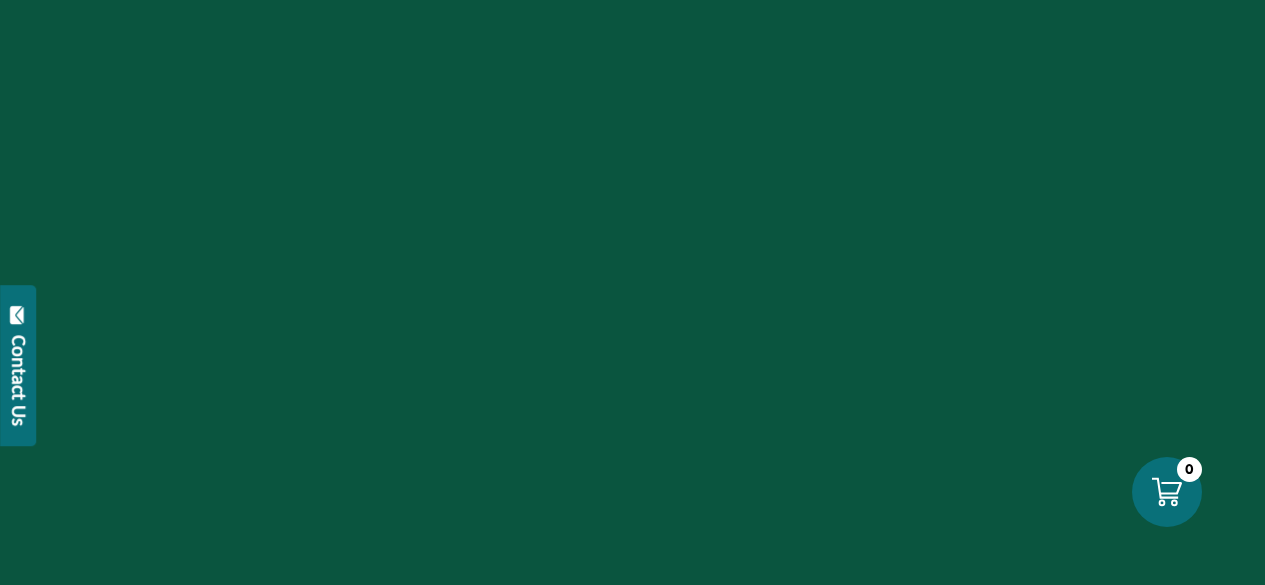 scroll, scrollTop: 0, scrollLeft: 0, axis: both 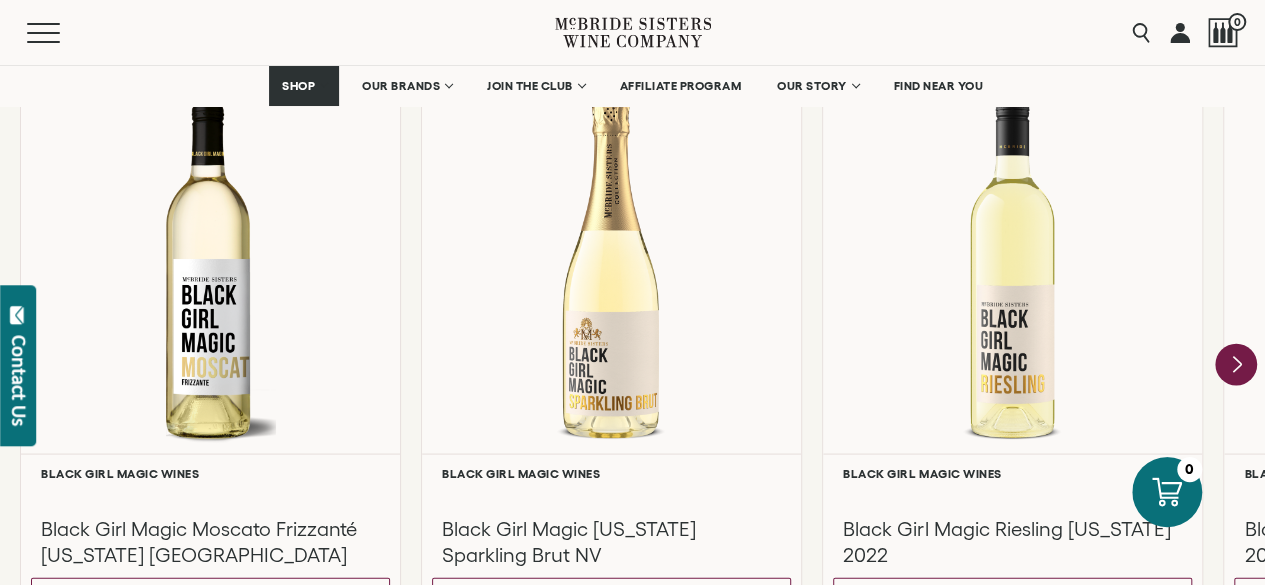 click 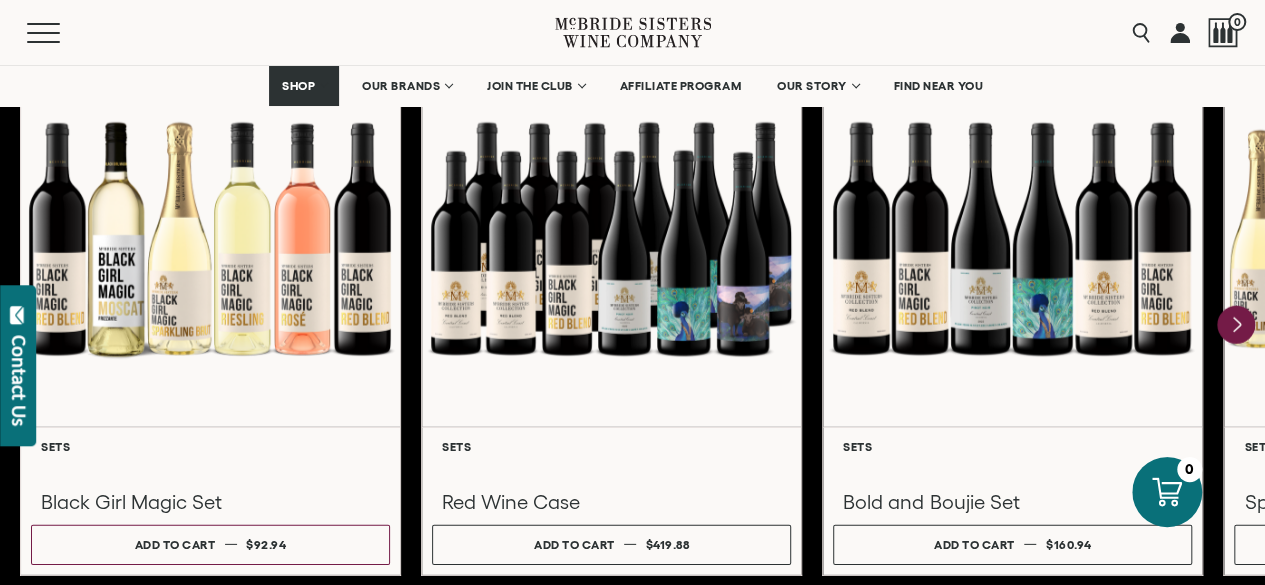 scroll, scrollTop: 2760, scrollLeft: 0, axis: vertical 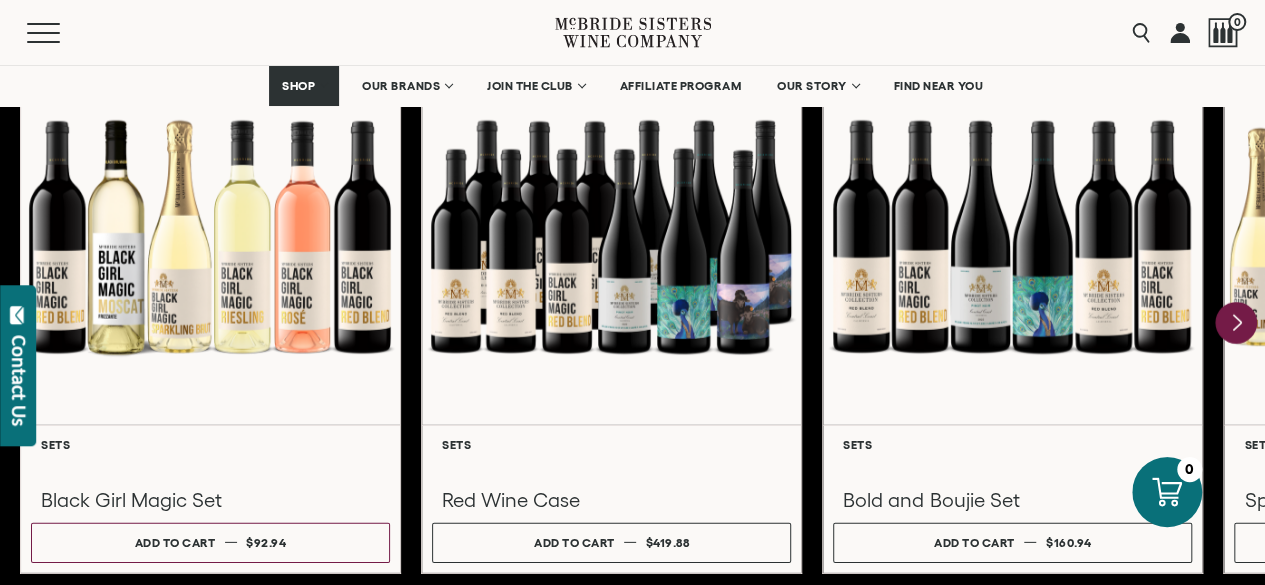 click 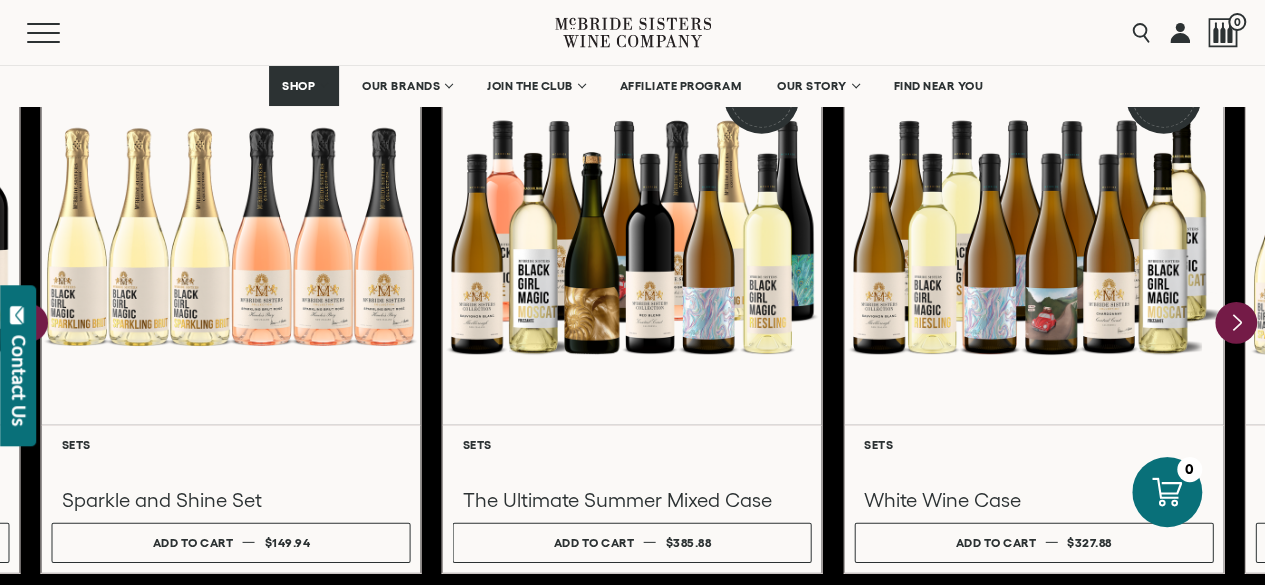 click 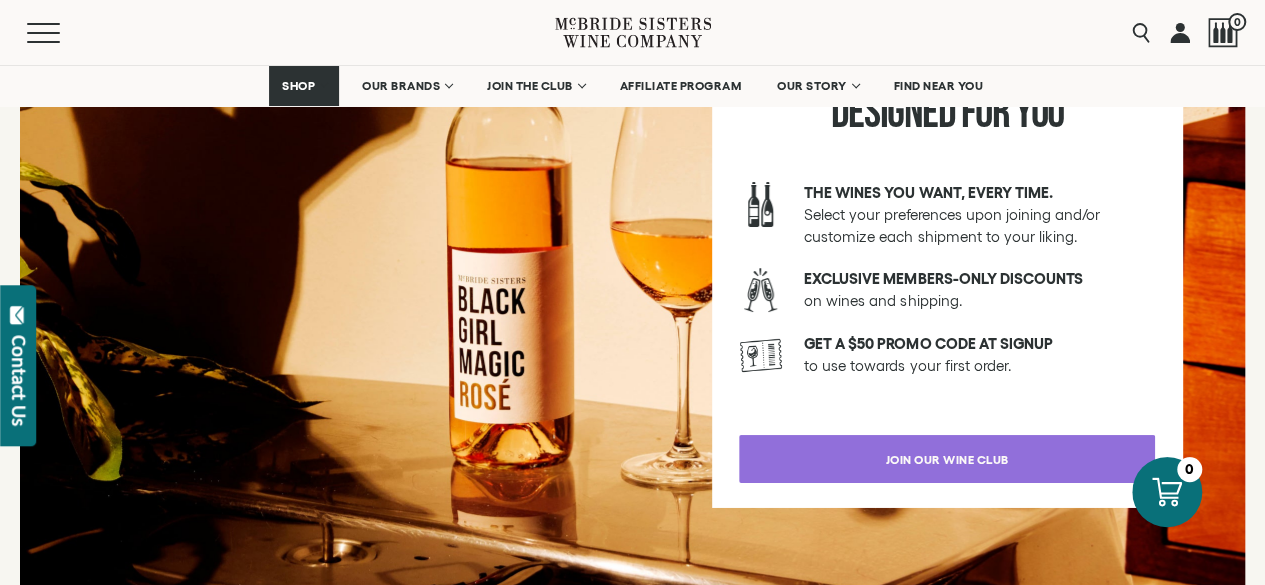 scroll, scrollTop: 3676, scrollLeft: 0, axis: vertical 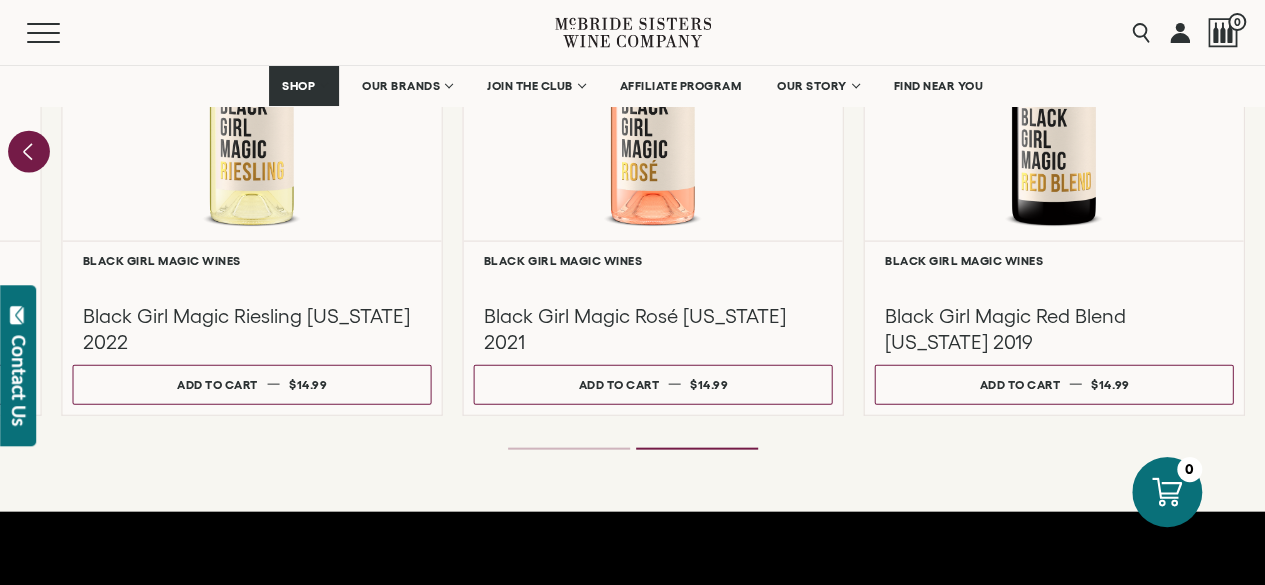 click 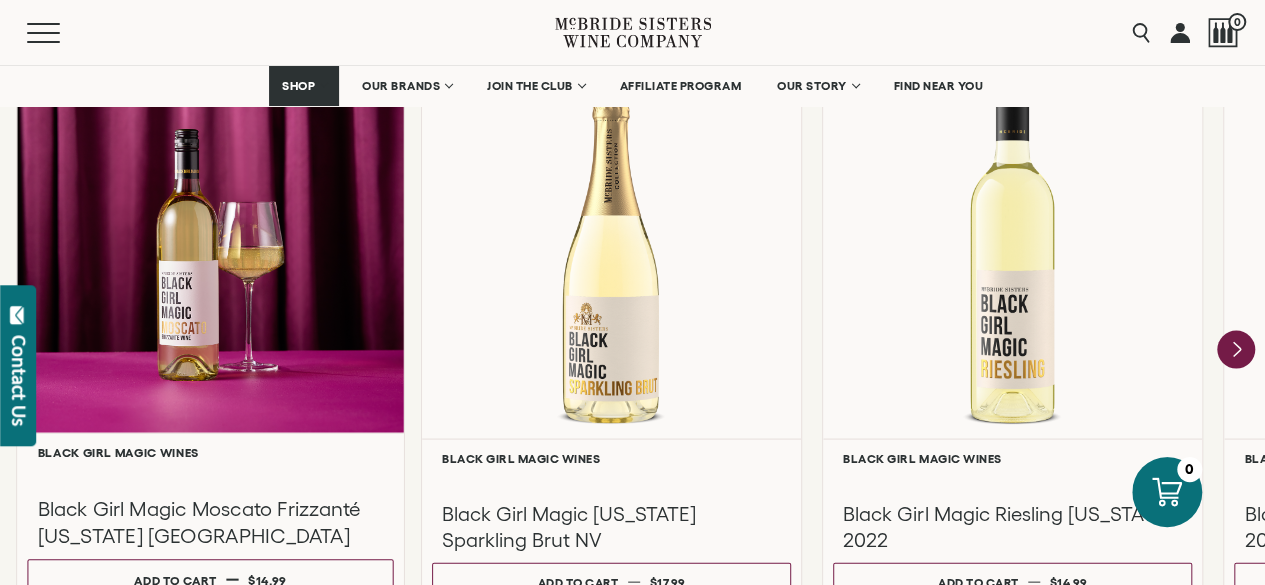 scroll, scrollTop: 1812, scrollLeft: 0, axis: vertical 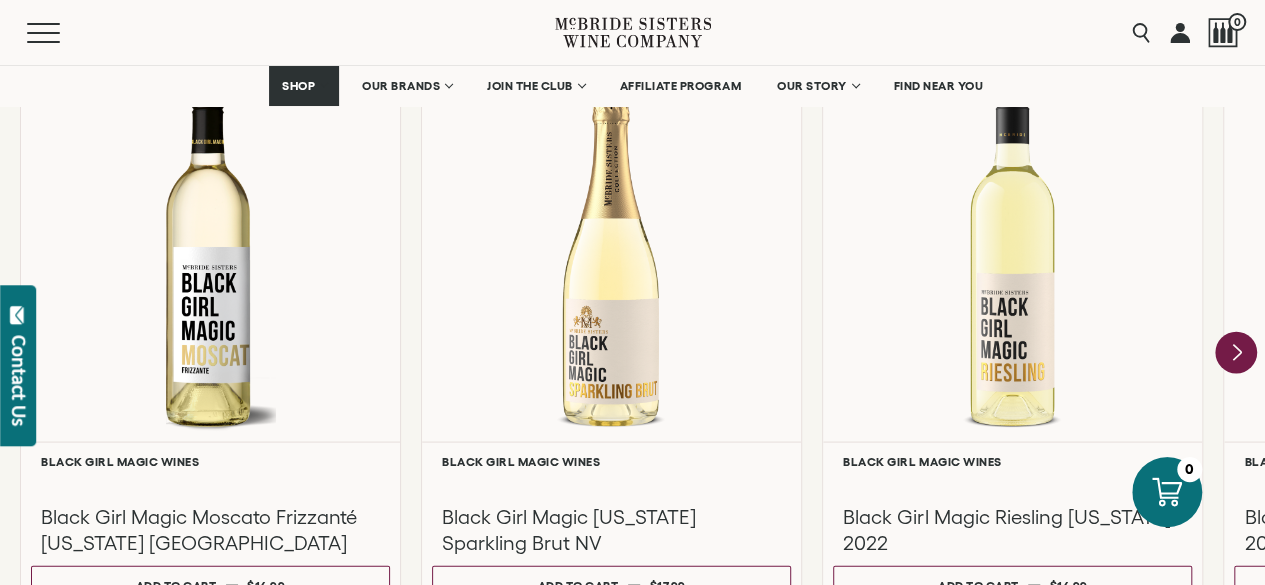click 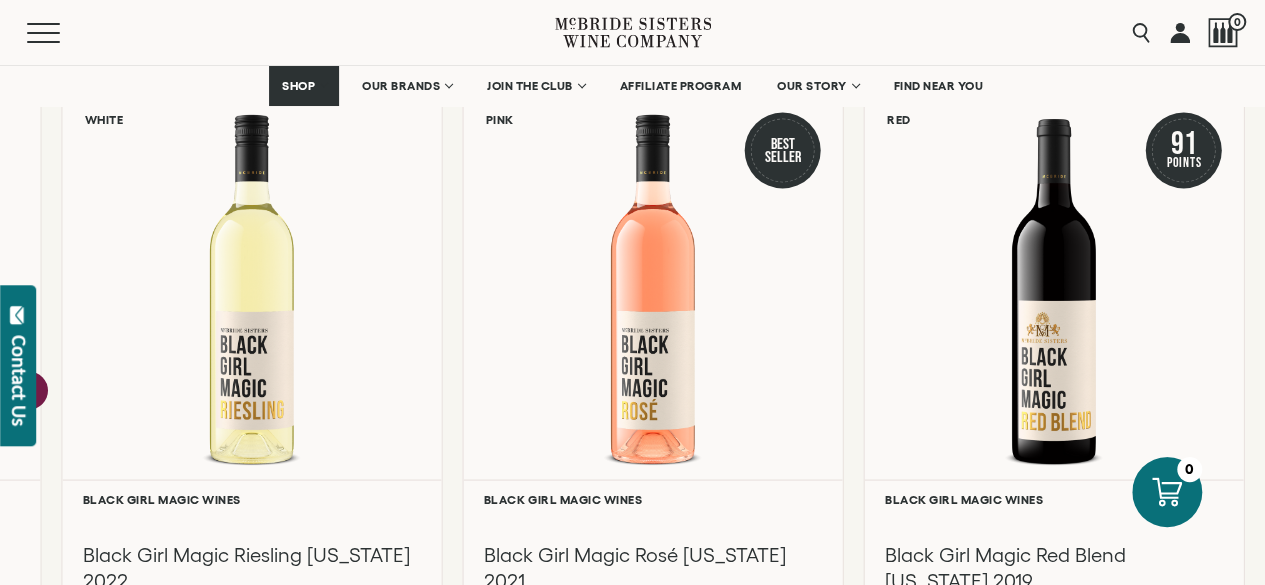 scroll, scrollTop: 1772, scrollLeft: 0, axis: vertical 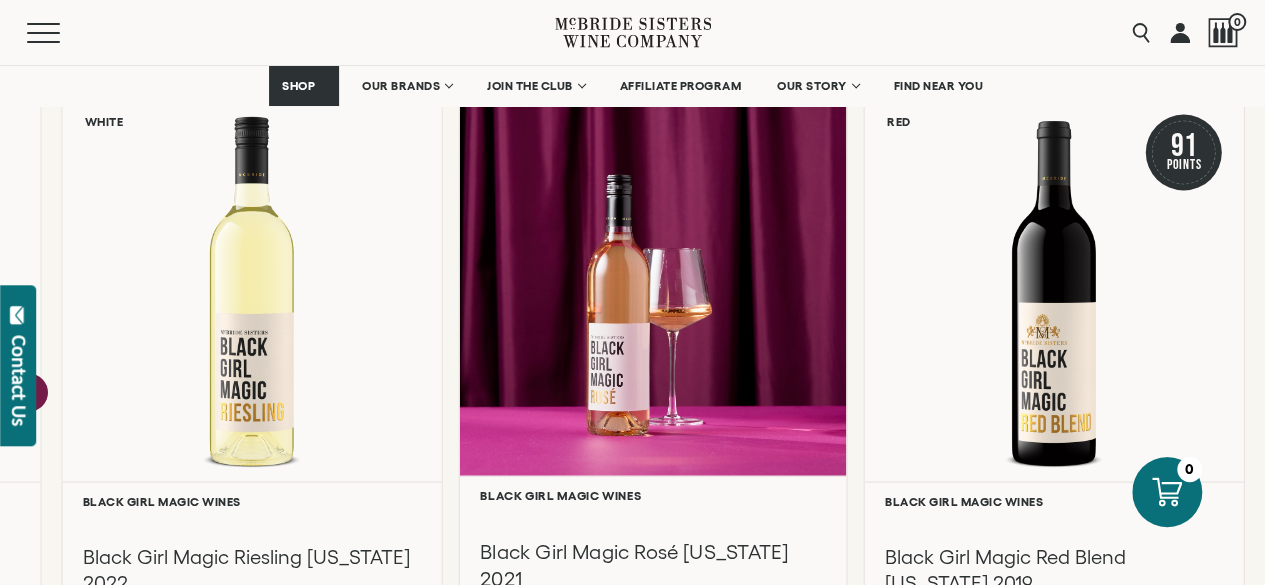 click at bounding box center (653, 282) 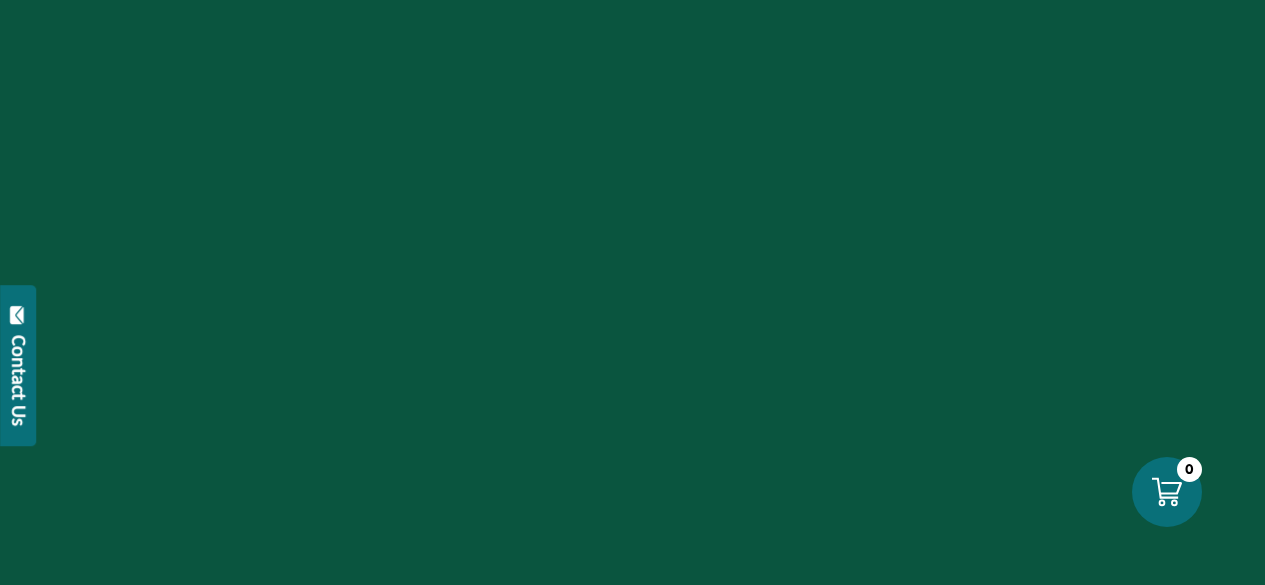 scroll, scrollTop: 0, scrollLeft: 0, axis: both 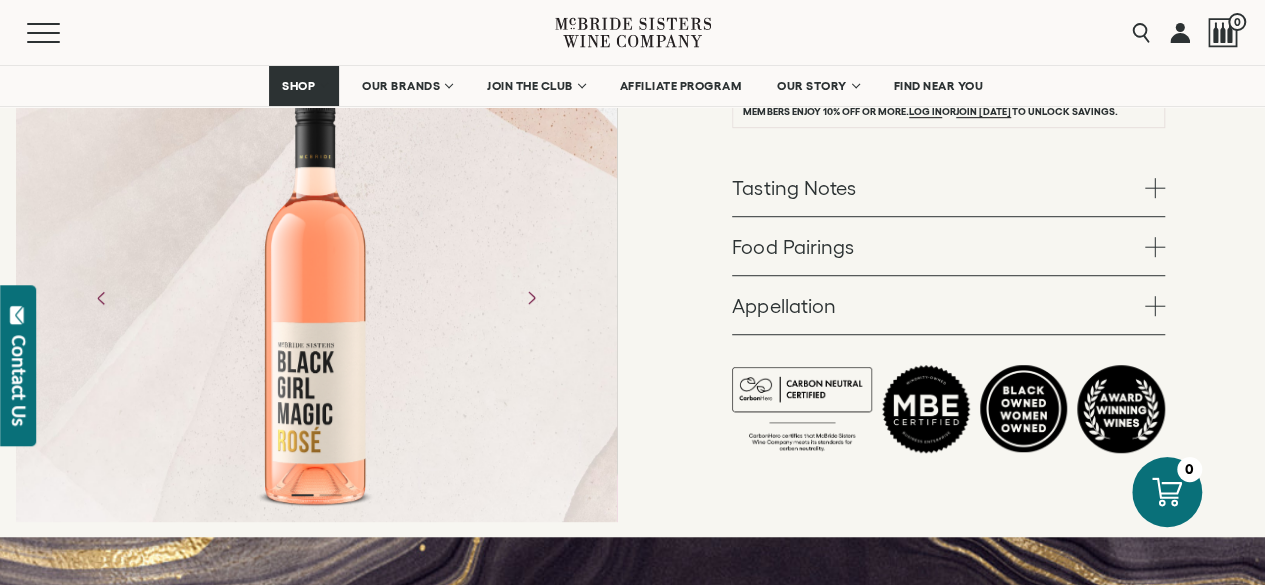 click at bounding box center (1155, 188) 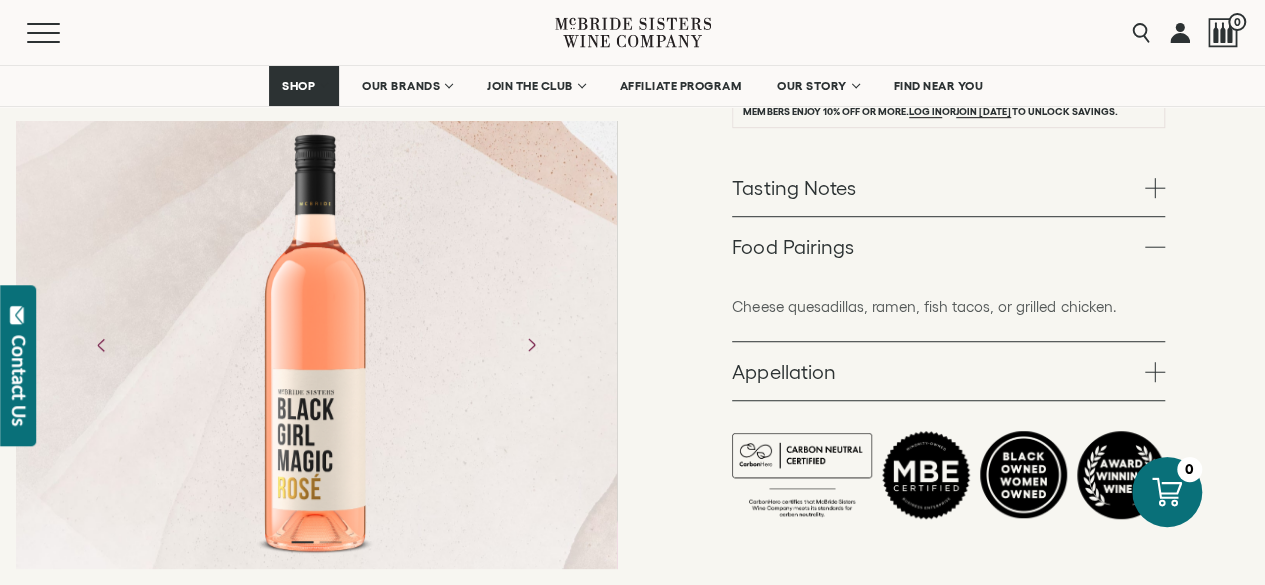 click on "Appellation" at bounding box center [948, 371] 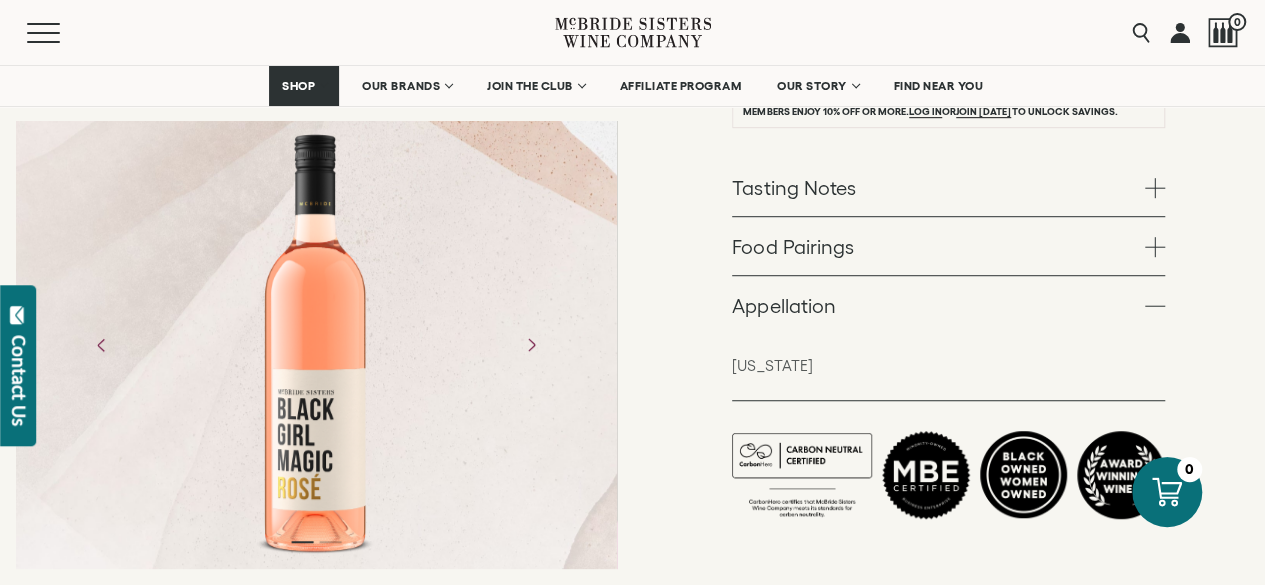 click on "Black Girl Magic Wines
Black Girl Magic Rosé [US_STATE] 2021
Pink – 750ml
With [PERSON_NAME] like this in the house, you’ll want to drink pink with us all year round.
1" at bounding box center [949, 124] 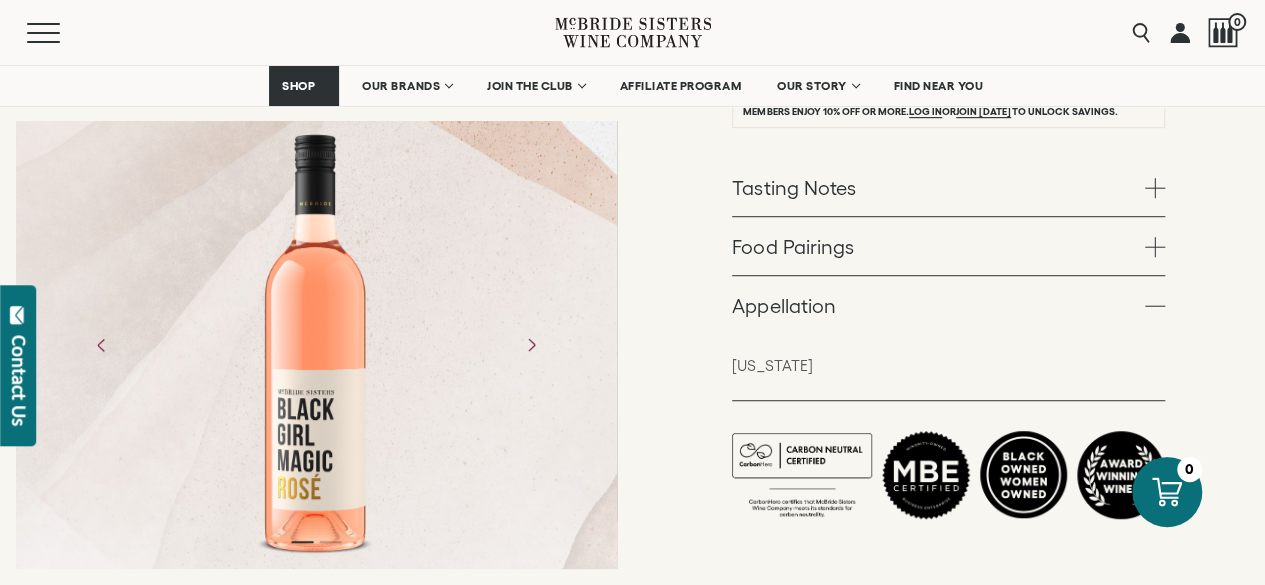 scroll, scrollTop: 560, scrollLeft: 0, axis: vertical 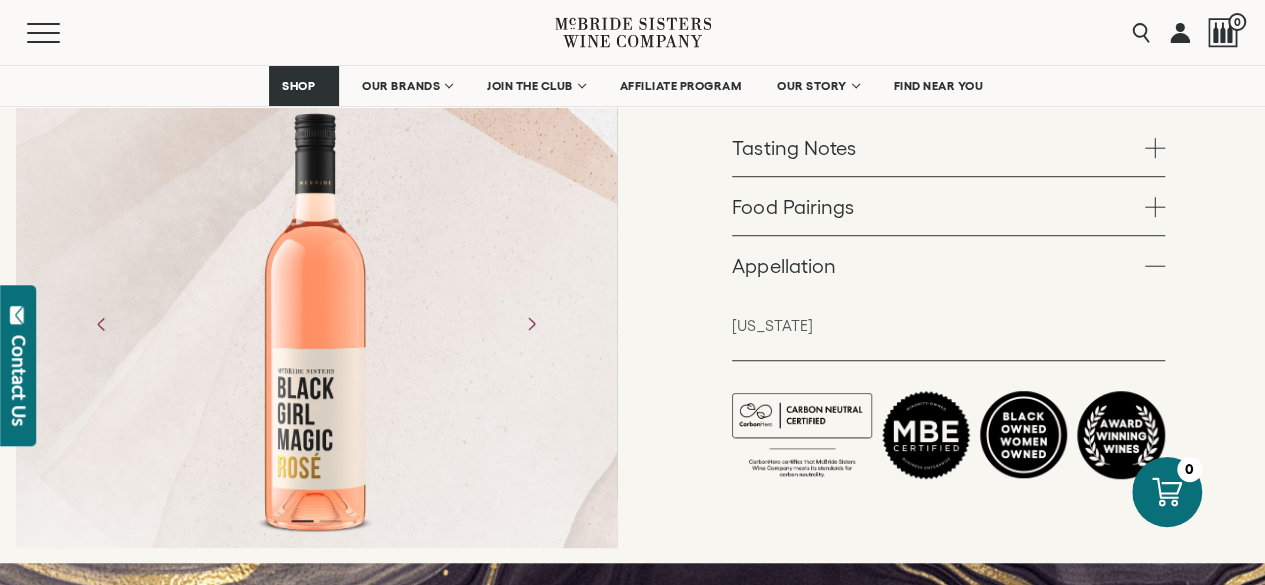 click at bounding box center [1155, 148] 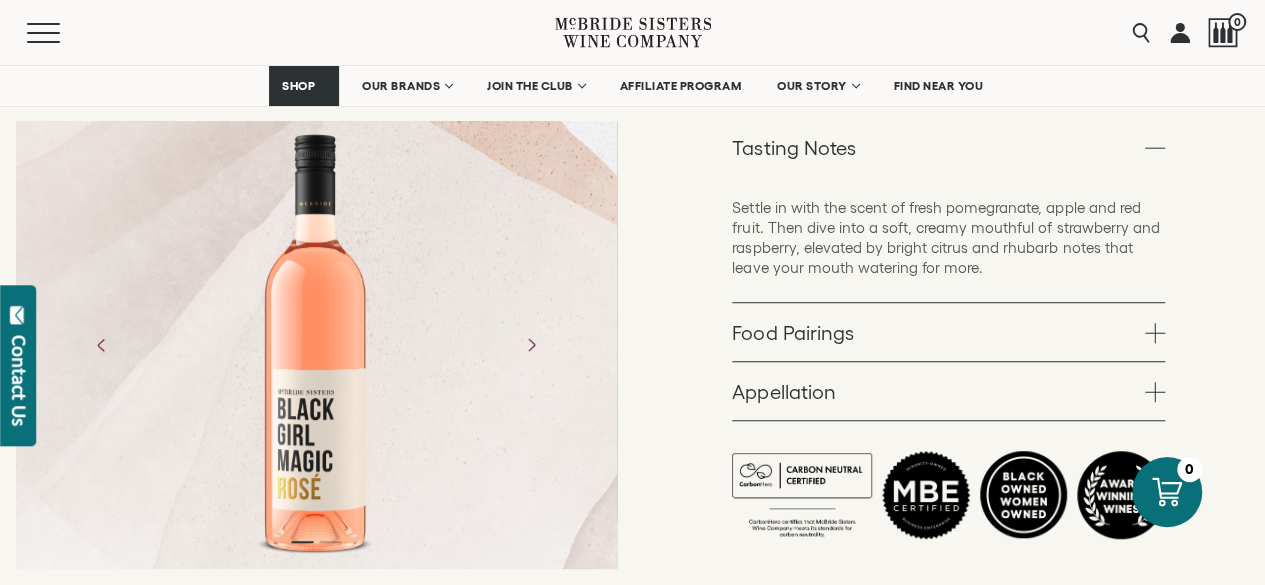 click on "Black Girl Magic Wines
Black Girl Magic Rosé California 2021
Pink – 750ml
With Rosé like this in the house, you’ll want to drink pink with us all year round.
1" at bounding box center (949, 114) 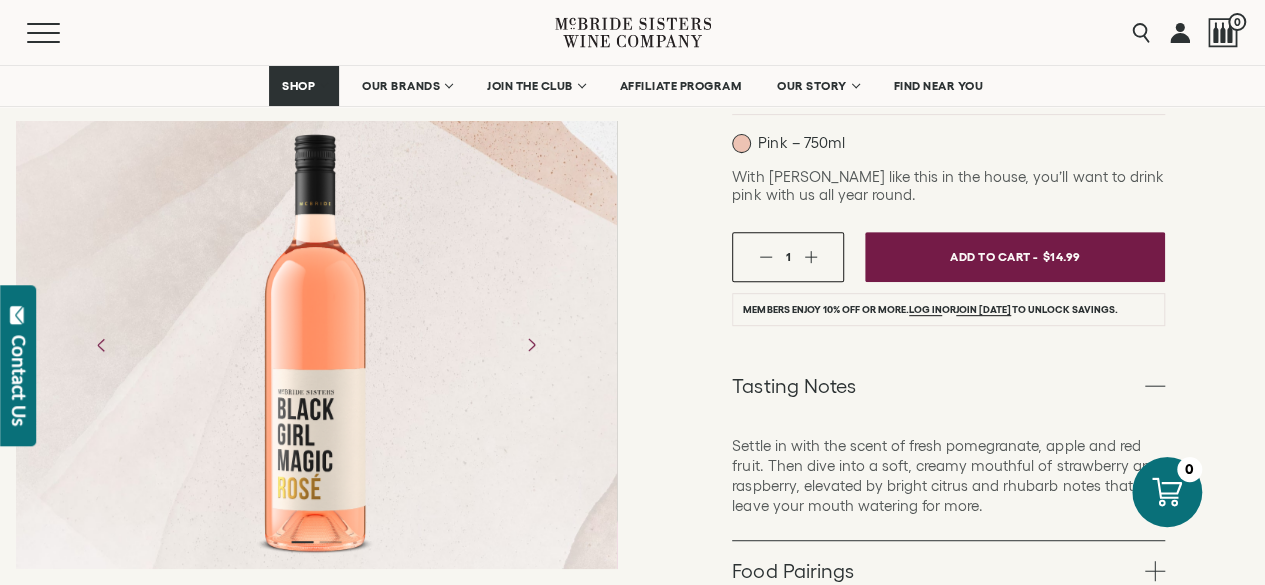 scroll, scrollTop: 280, scrollLeft: 0, axis: vertical 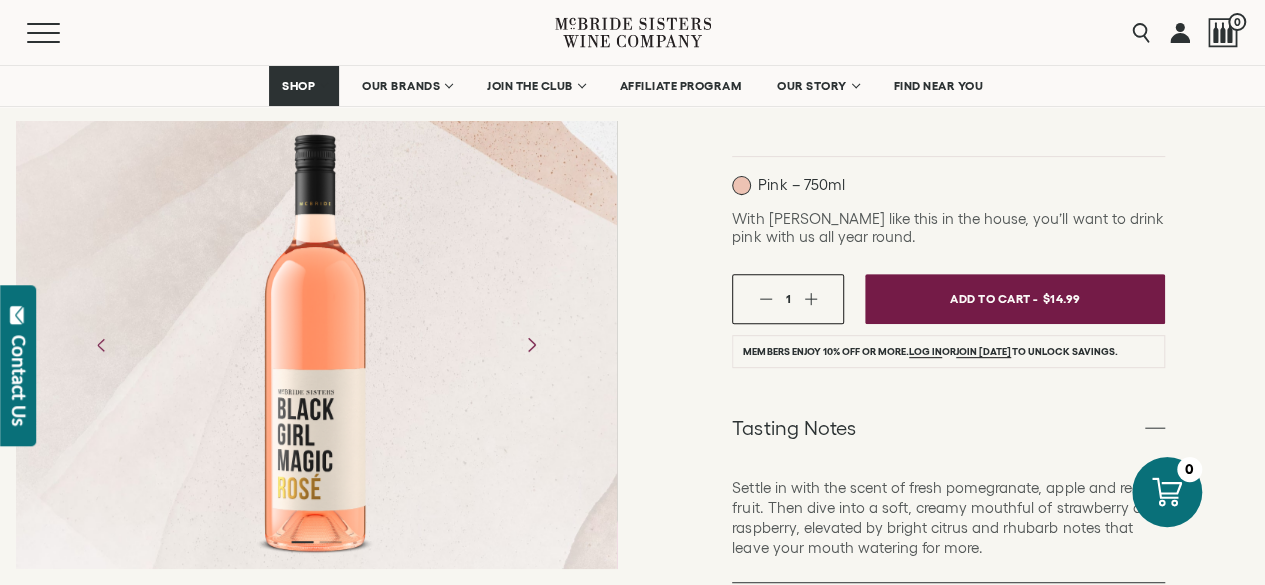 click 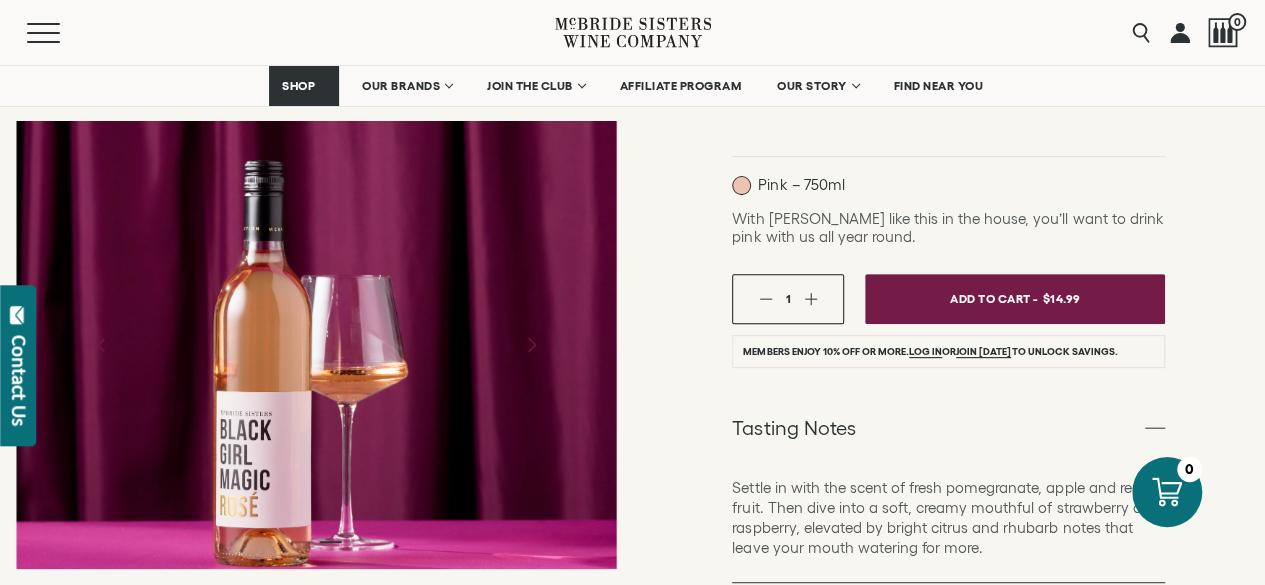 click 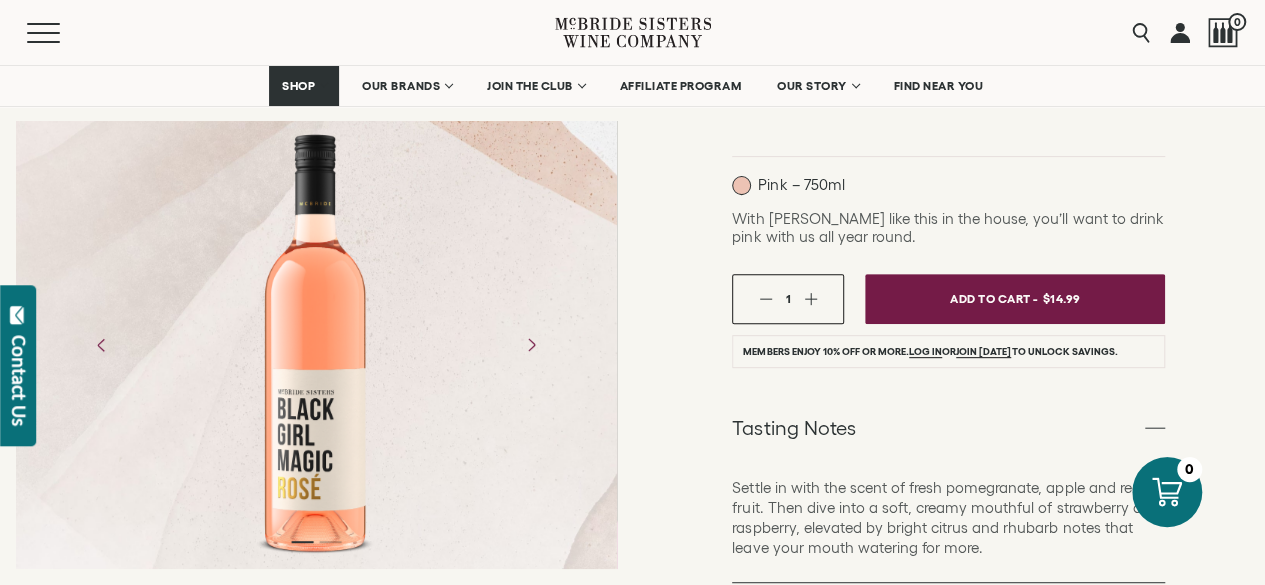click on "Black Girl Magic Wines
Black Girl Magic Rosé California 2021
Pink – 750ml
With Rosé like this in the house, you’ll want to drink pink with us all year round.
1" at bounding box center (949, 394) 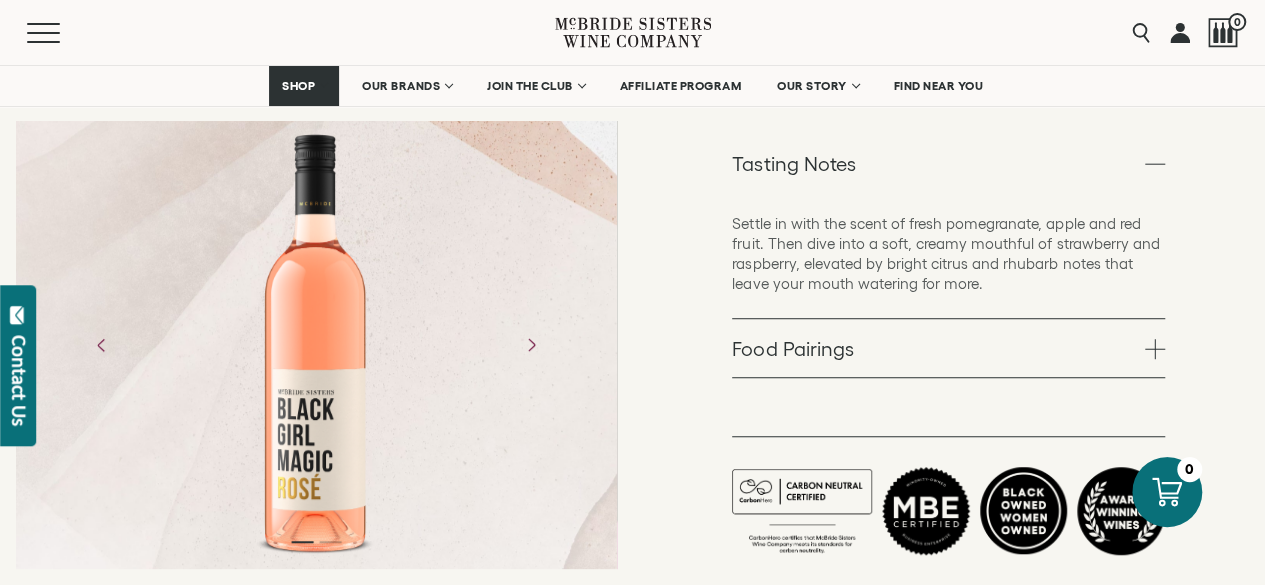 scroll, scrollTop: 720, scrollLeft: 0, axis: vertical 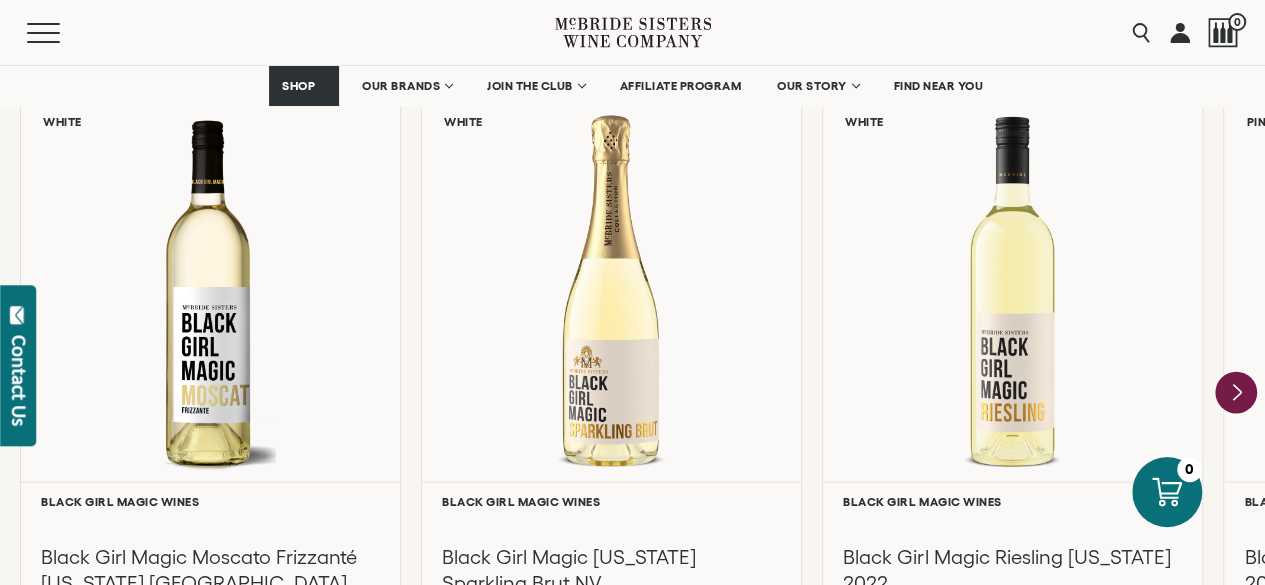 click 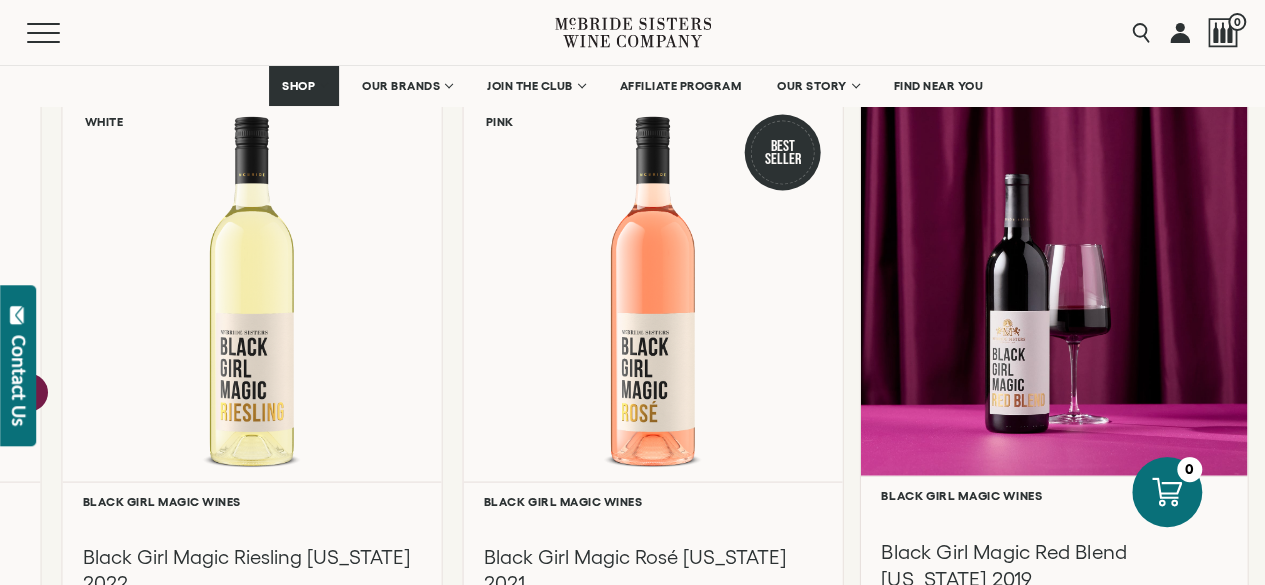 click at bounding box center [1054, 282] 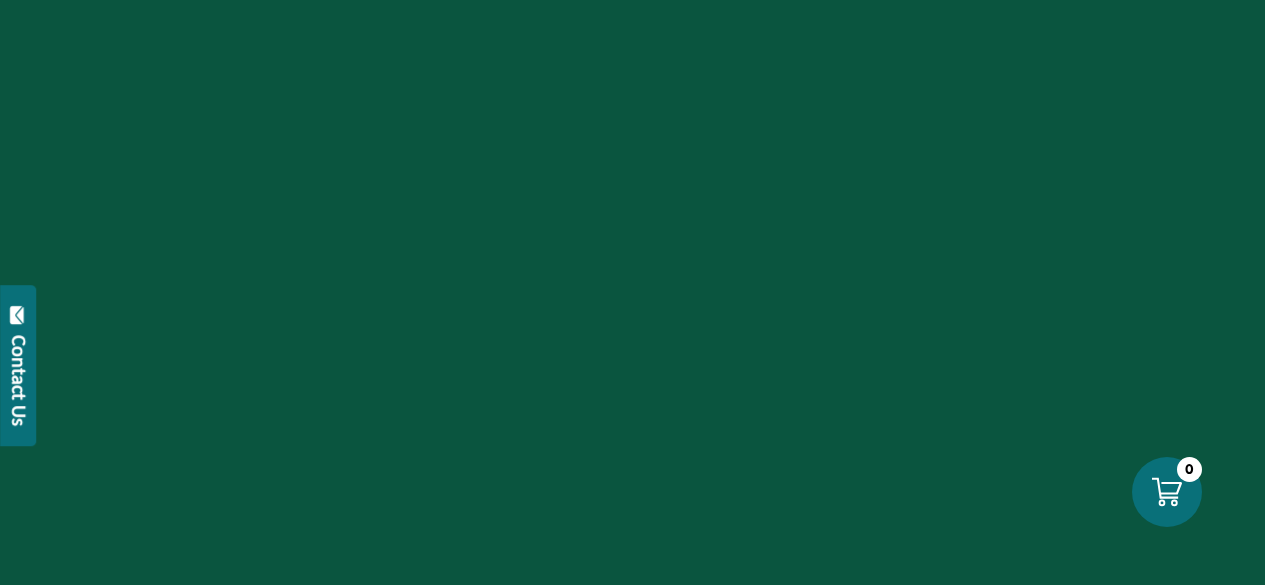 scroll, scrollTop: 0, scrollLeft: 0, axis: both 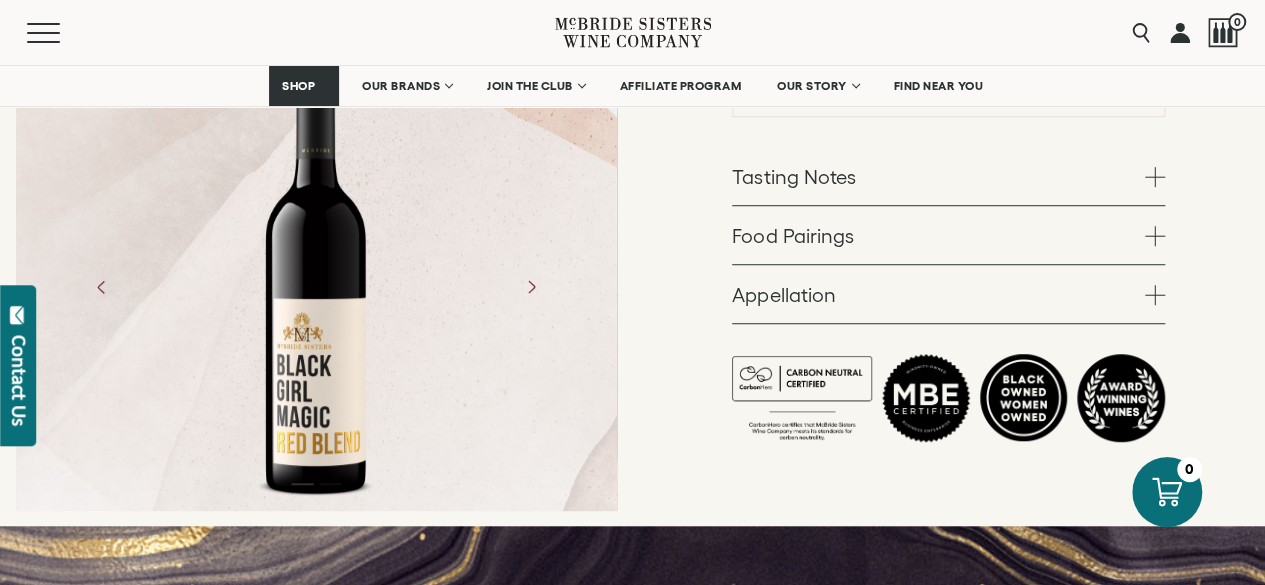 click at bounding box center [1155, 177] 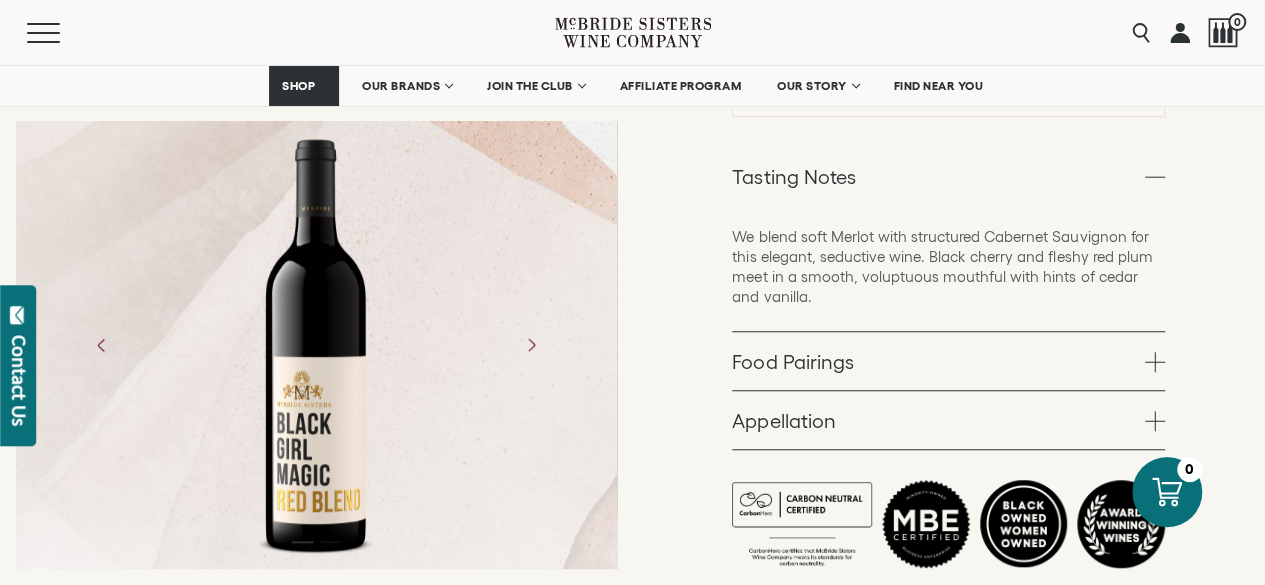 click on "Black Girl Magic Wines
Black Girl Magic Red Blend California 2019
Red – 750ml" at bounding box center [949, 108] 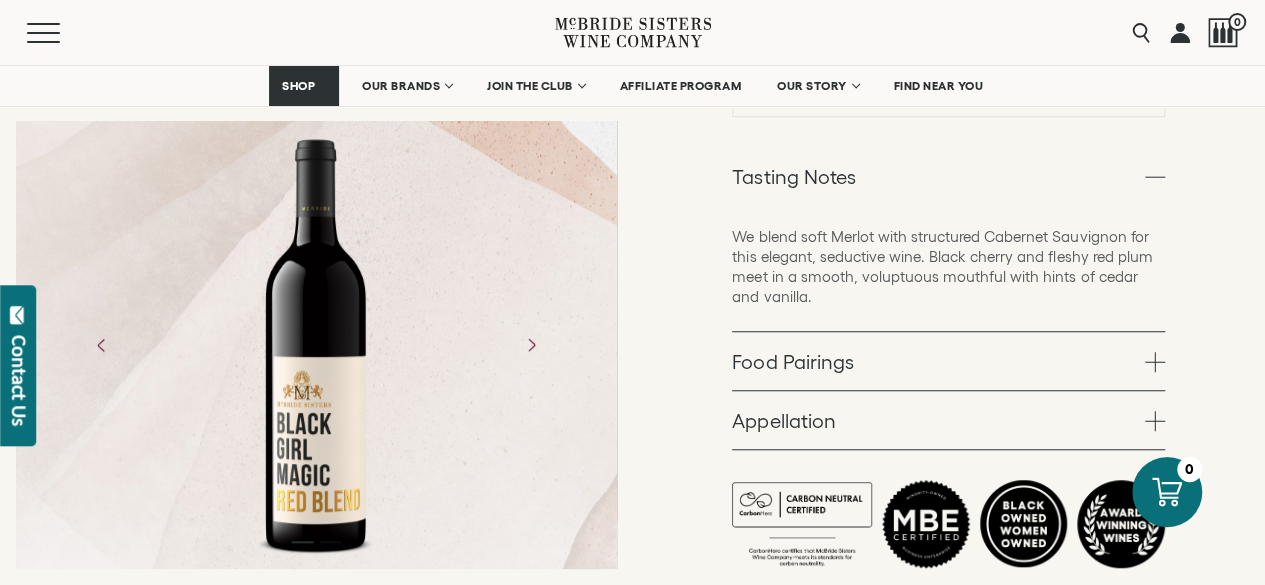 click at bounding box center (1155, 362) 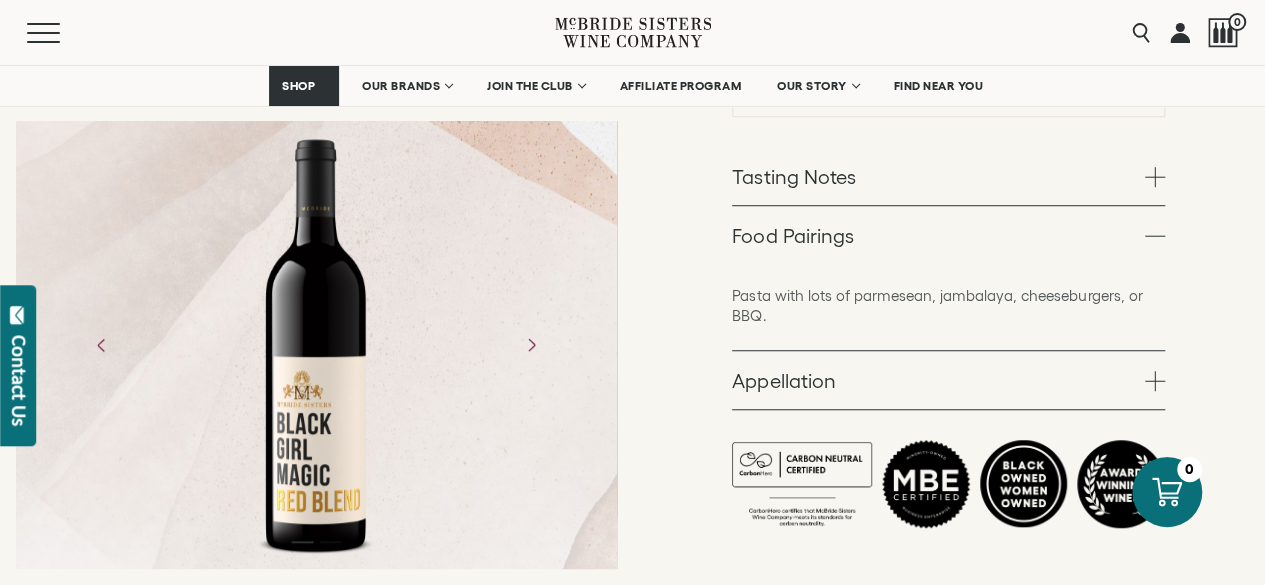 click on "Appellation" at bounding box center [948, 380] 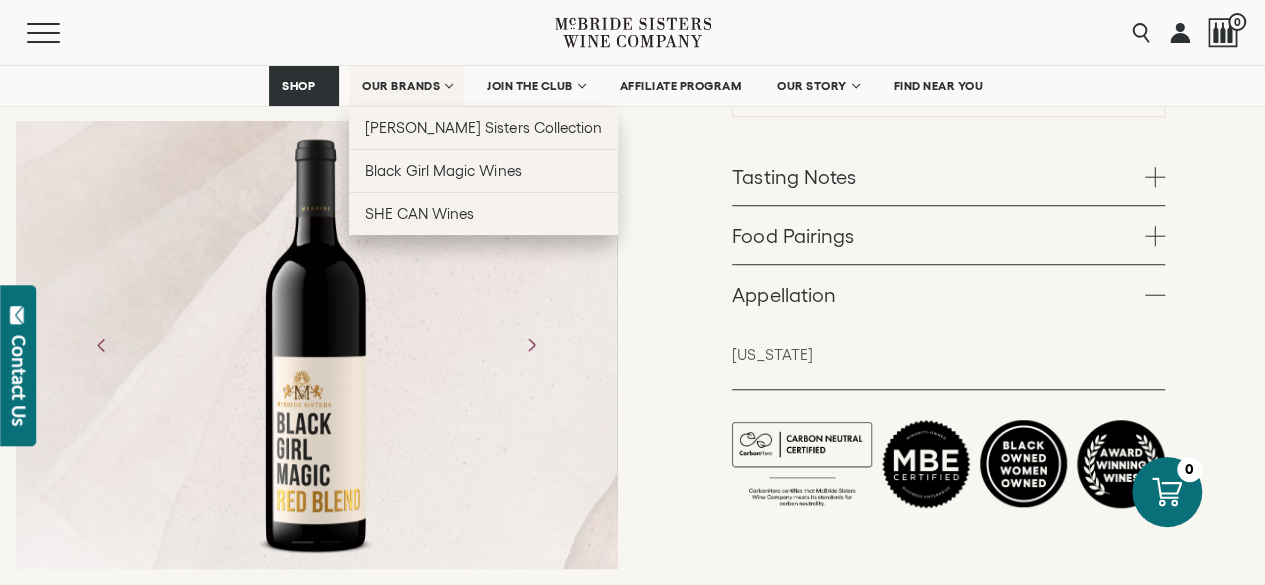 click on "OUR BRANDS" at bounding box center [406, 86] 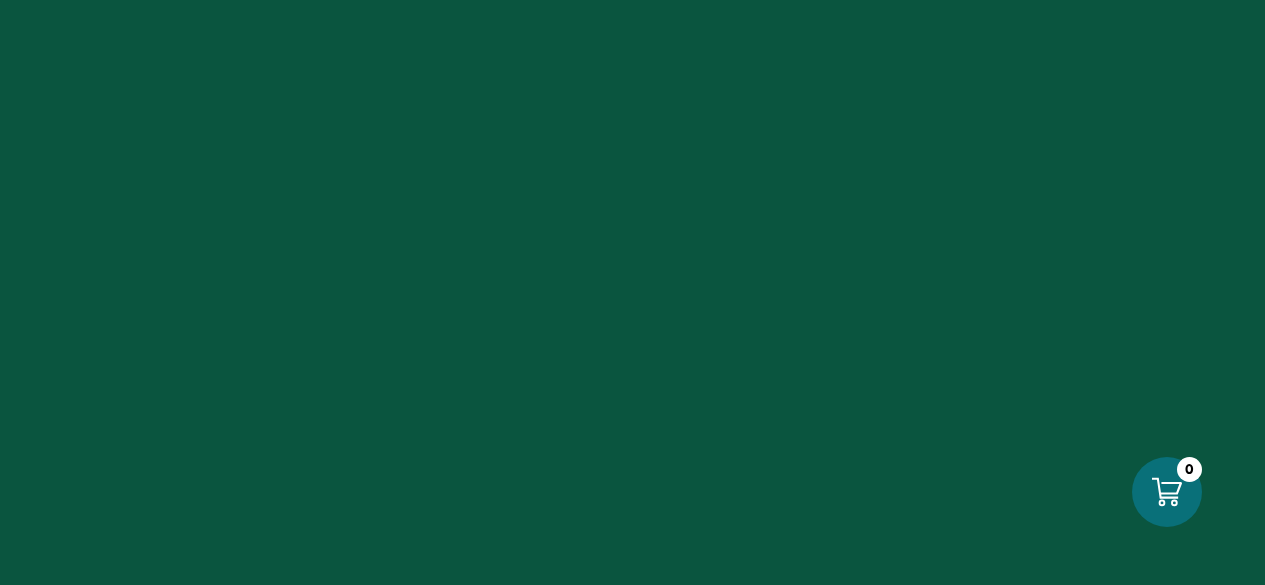 scroll, scrollTop: 0, scrollLeft: 0, axis: both 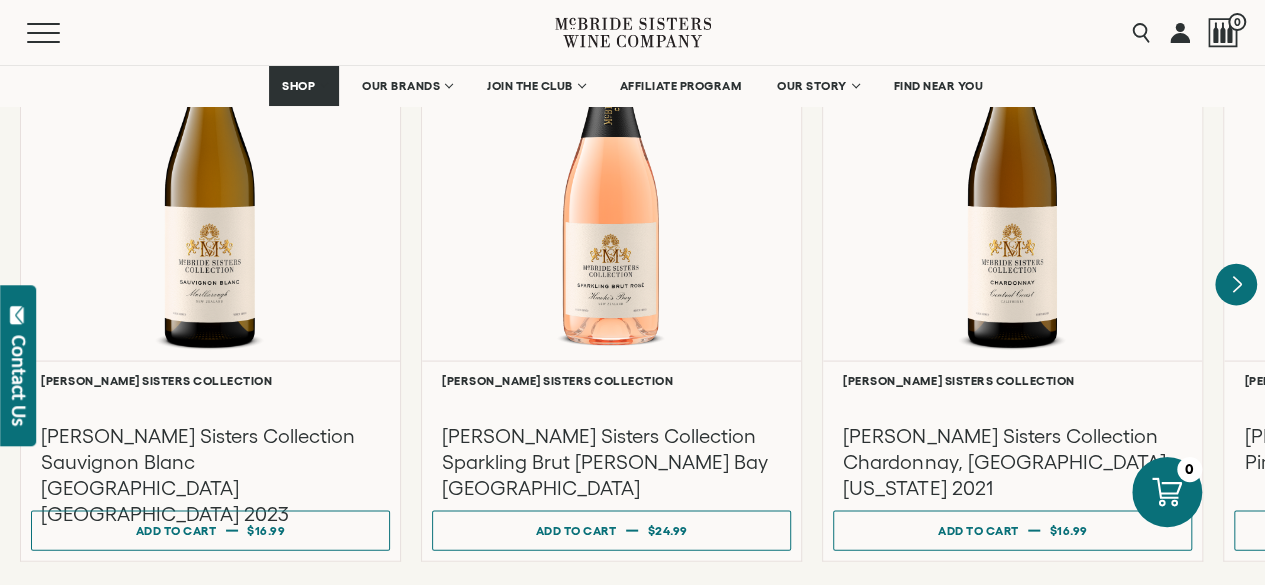 click 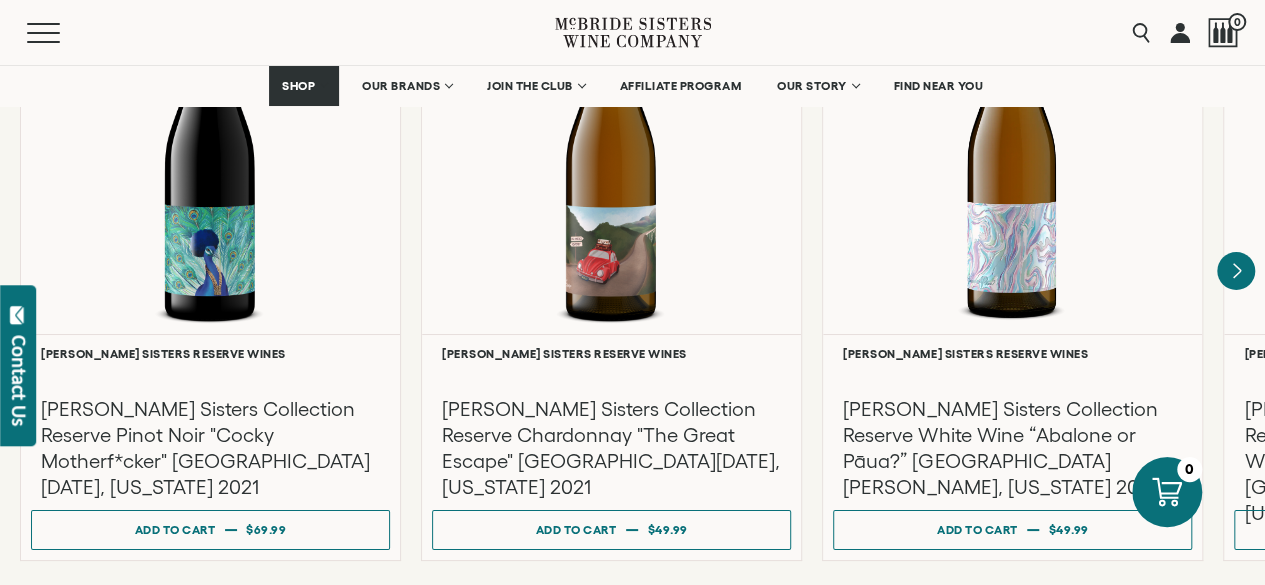 scroll, scrollTop: 3560, scrollLeft: 0, axis: vertical 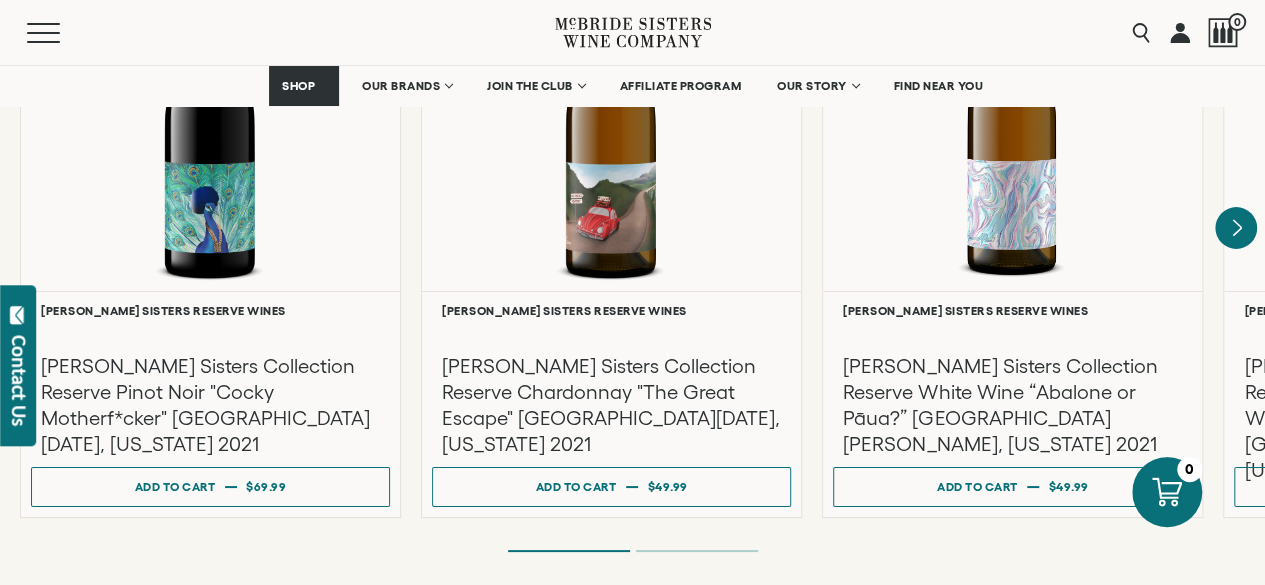click 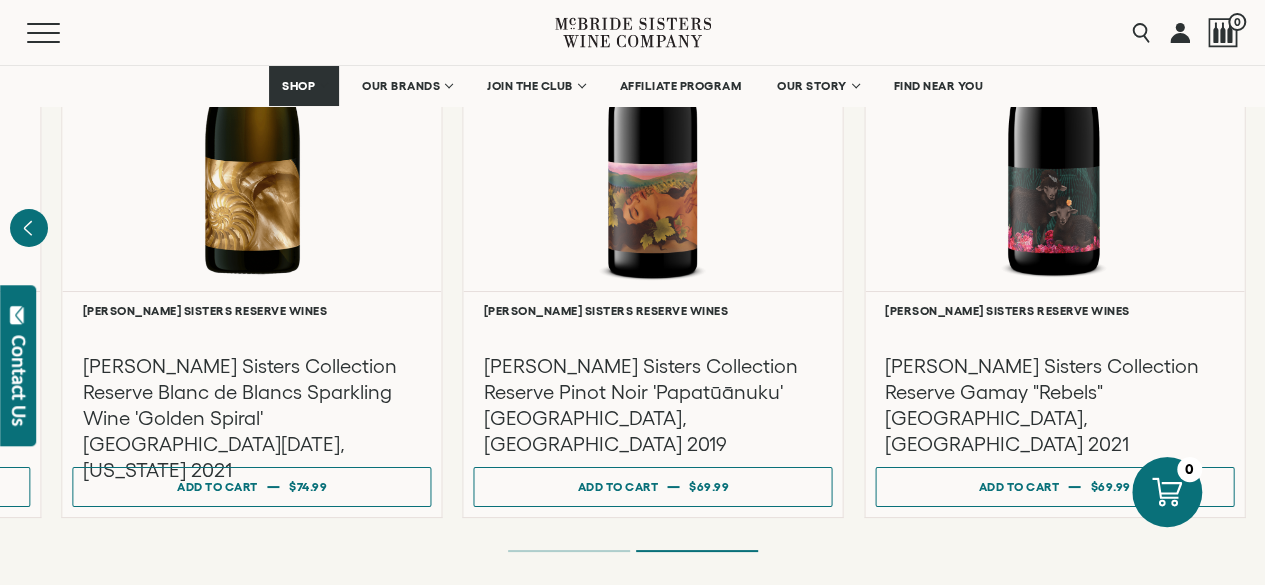 scroll, scrollTop: 4112, scrollLeft: 0, axis: vertical 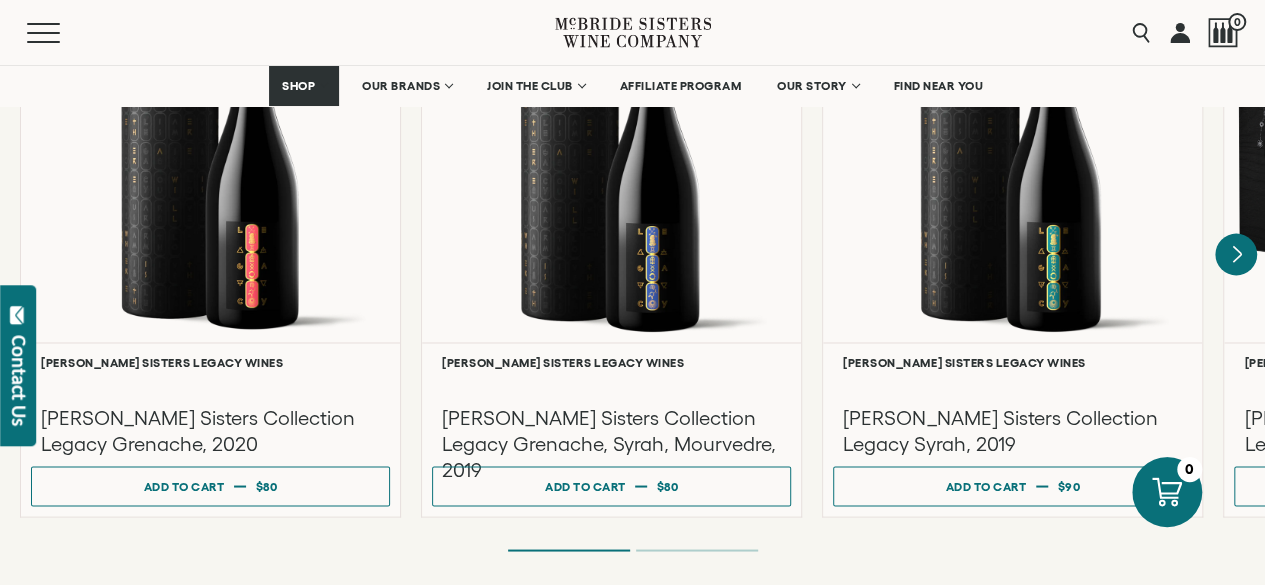click 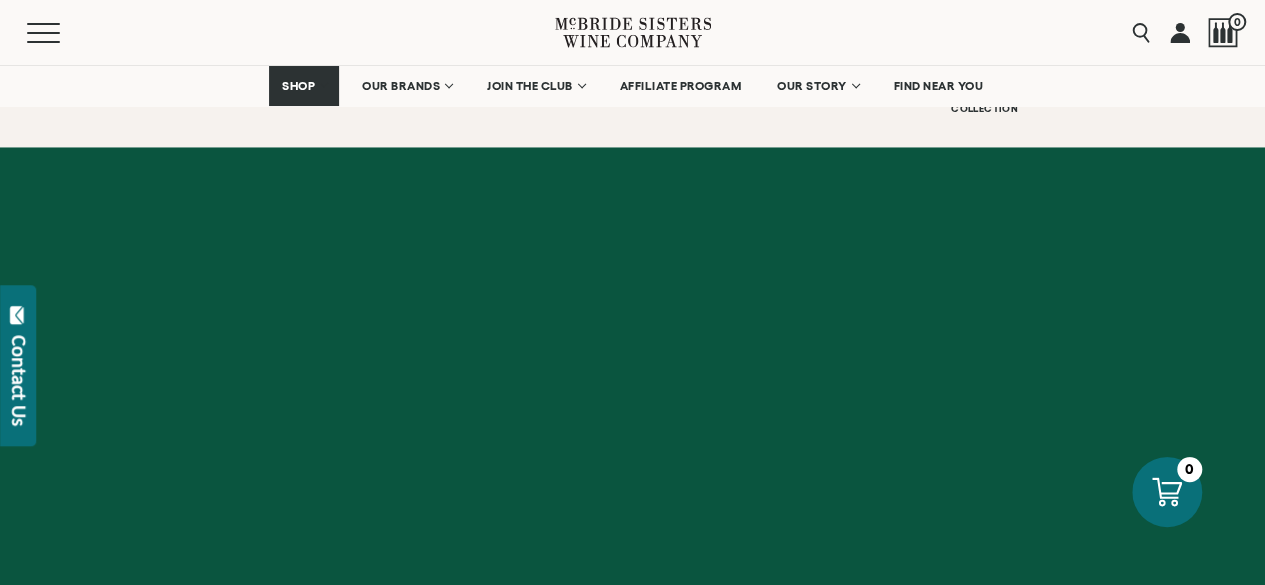 scroll, scrollTop: 9207, scrollLeft: 0, axis: vertical 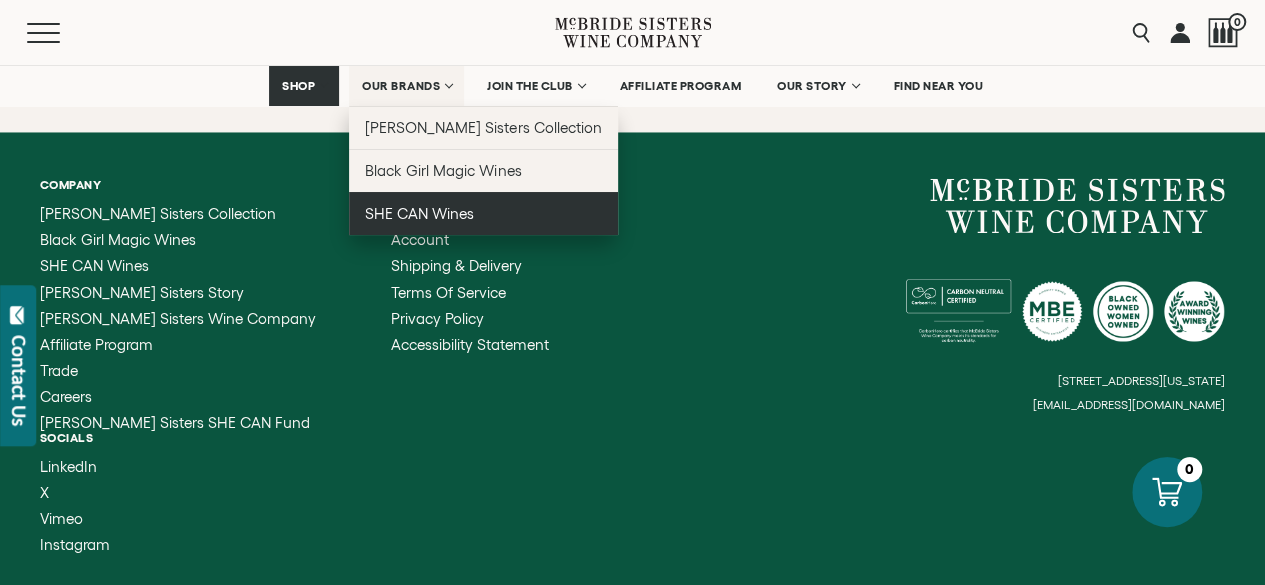 click on "SHE CAN Wines" at bounding box center (419, 213) 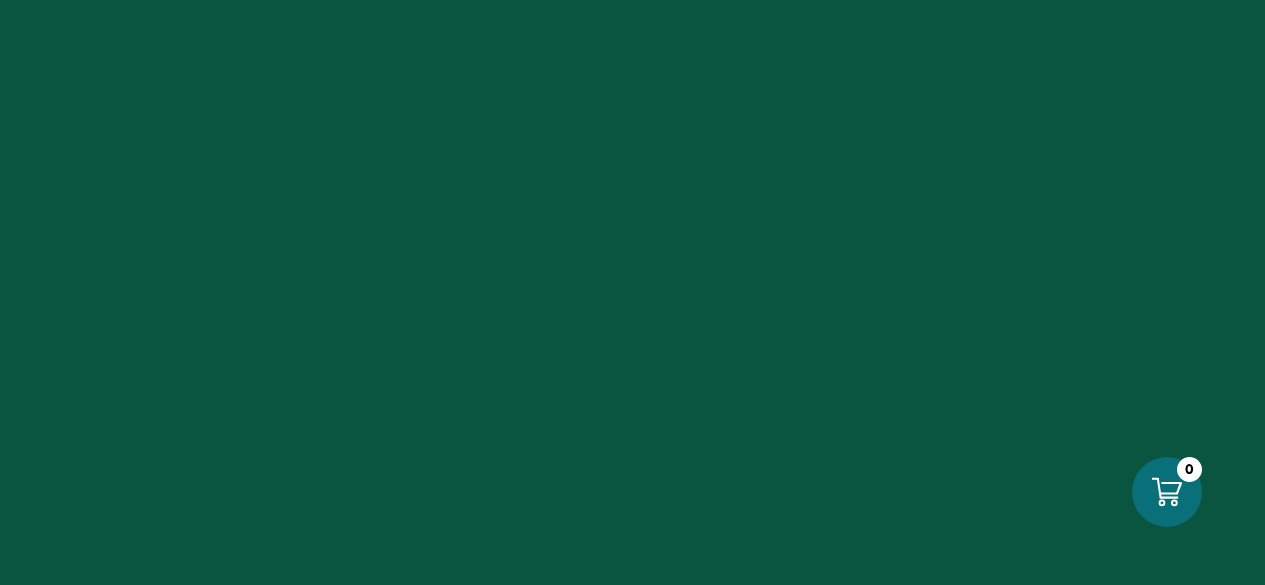 scroll, scrollTop: 0, scrollLeft: 0, axis: both 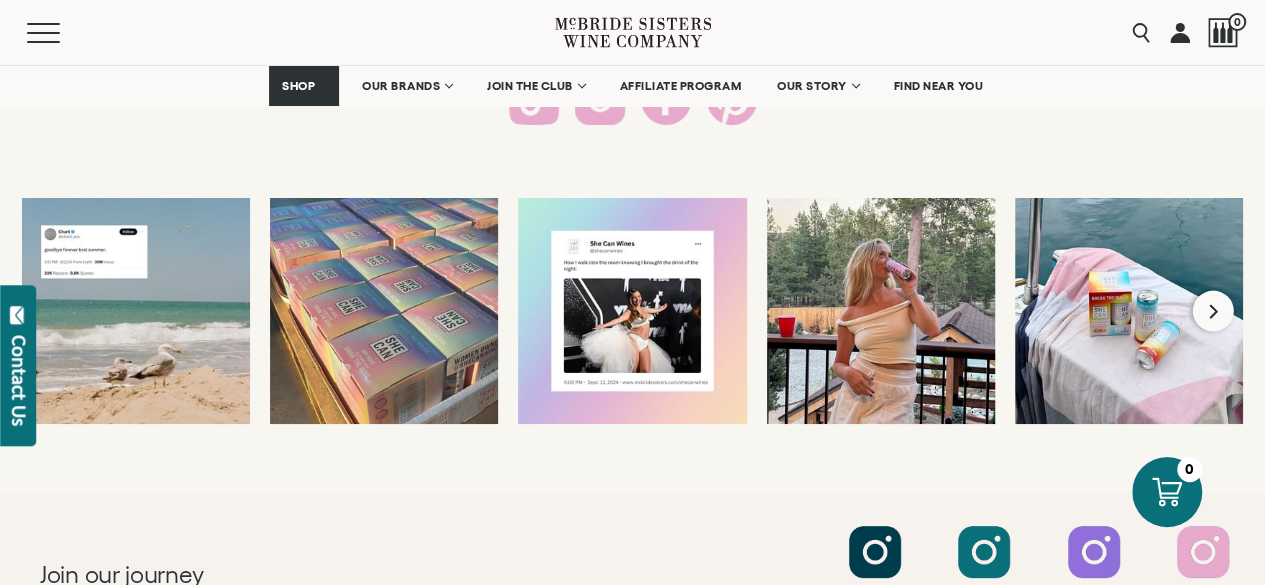 click 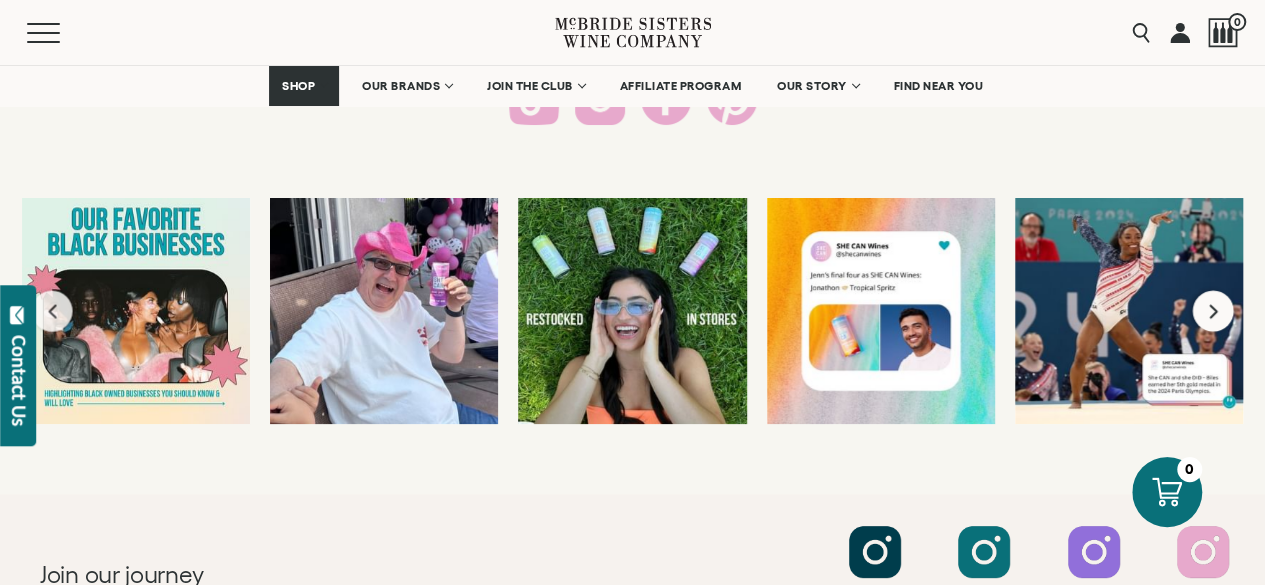 click 